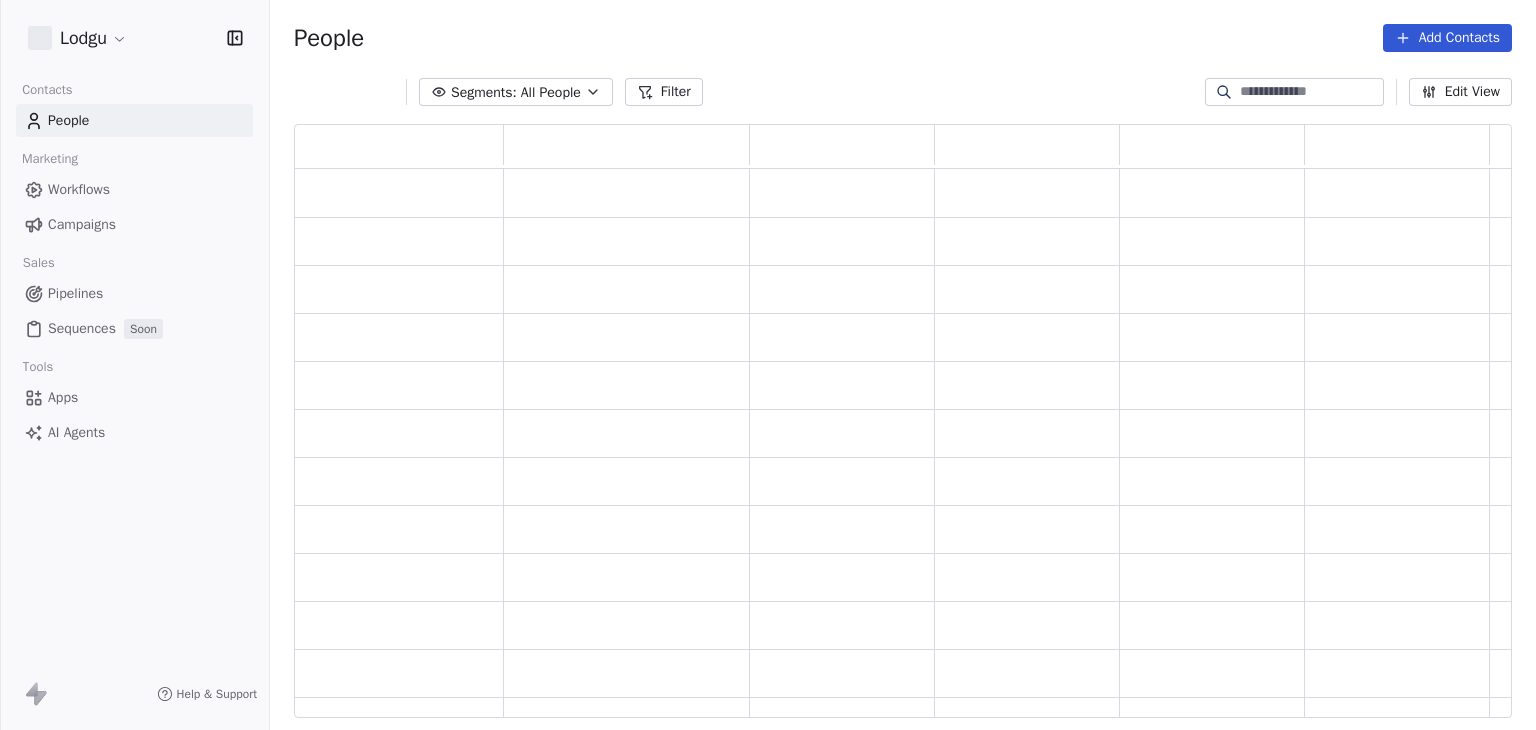 scroll, scrollTop: 0, scrollLeft: 0, axis: both 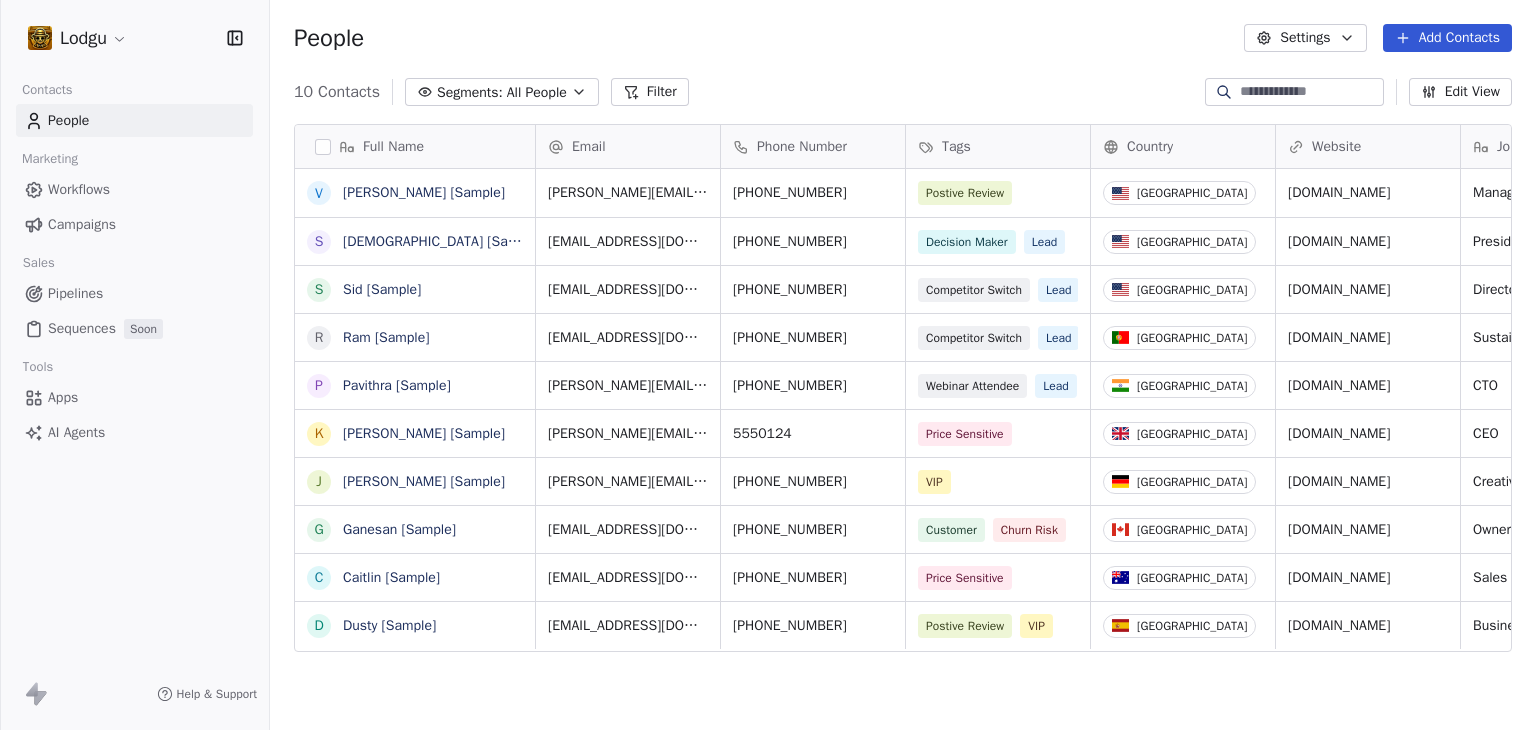 click on "Lodgu Contacts People Marketing Workflows Campaigns Sales Pipelines Sequences Soon Tools Apps AI Agents Help & Support People Settings  Add Contacts 10 Contacts Segments: All People Filter  Edit View Tag Export Full Name V Vanessa [Sample] S Swami [Sample] S Sid [Sample] R Ram [Sample] P Pavithra [Sample] K Ken [Sample] J Jarrett [Sample] G Ganesan [Sample] C Caitlin [Sample] D Dusty [Sample] Email Phone Number Tags Country Website Job Title Status Contact Source NPS Score vanessa@appsumo.com +1-555-0128 Postive Review United States fostergroup.com Managing Director closed_won Referral 9 swami@swipeone.com +1-555-0132 Decision Maker Lead United States millerindustries.com President New Lead Social Media 9 sid@swipepages.com +1-555-0123 Competitor Switch Lead United States alliedsolutions.com Director of Operations qualifying Website Form ram@swipeone.com +351-555-0131 Competitor Switch Lead Portugal greensolutions.pt Sustainability Head closed_won Facebook Ad 10 pavithra@swipepages.com +91-555-0127 Lead CTO" at bounding box center [768, 365] 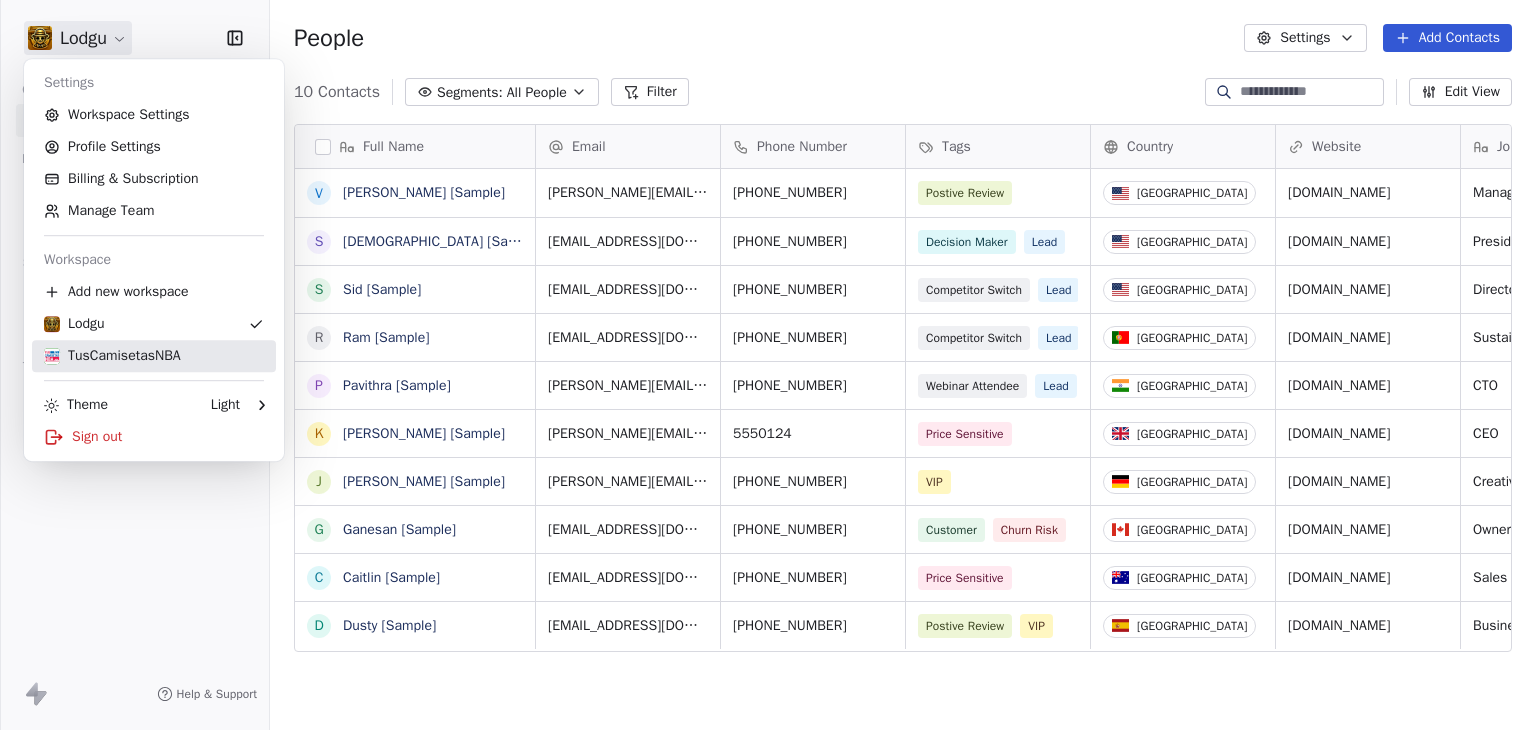 click on "TusCamisetasNBA" at bounding box center [112, 356] 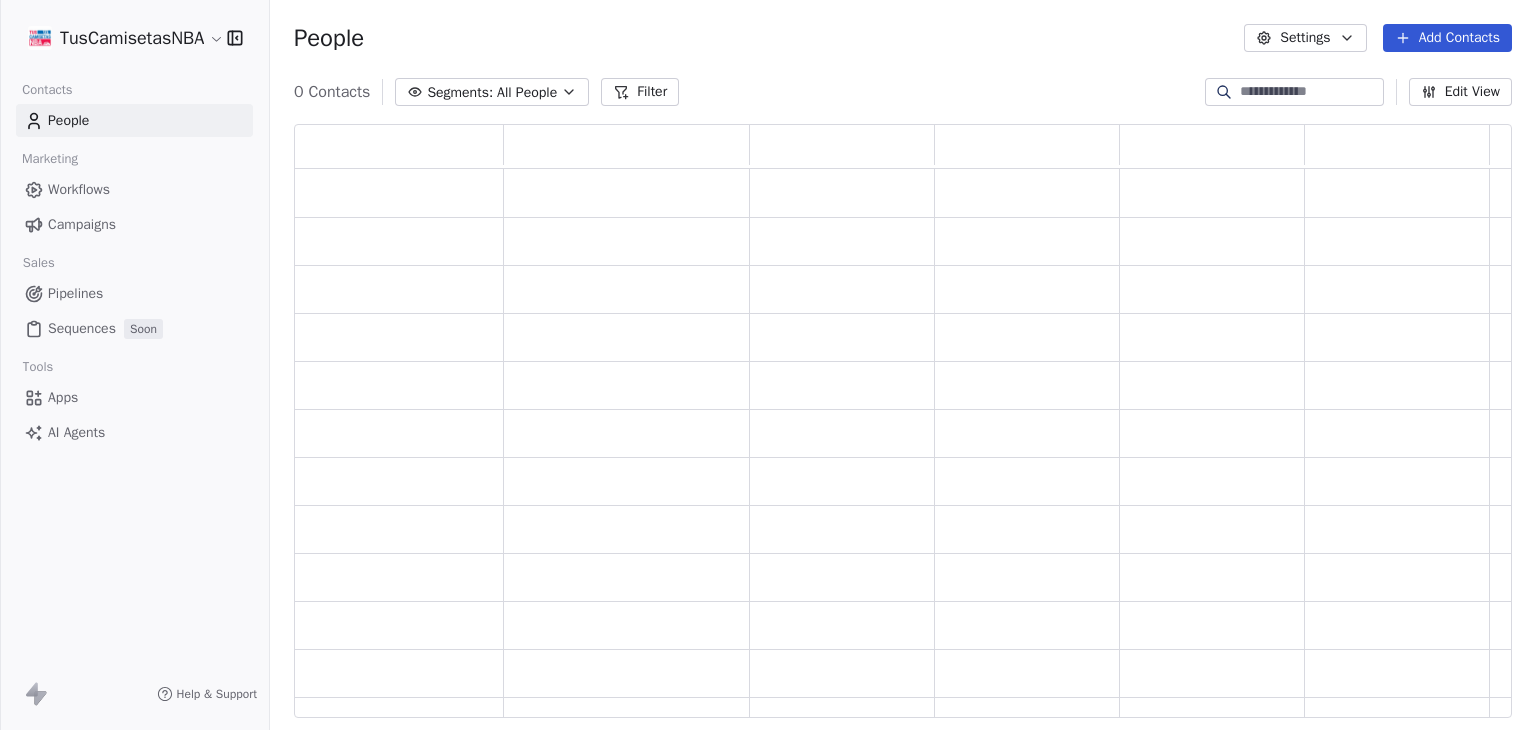 scroll, scrollTop: 16, scrollLeft: 16, axis: both 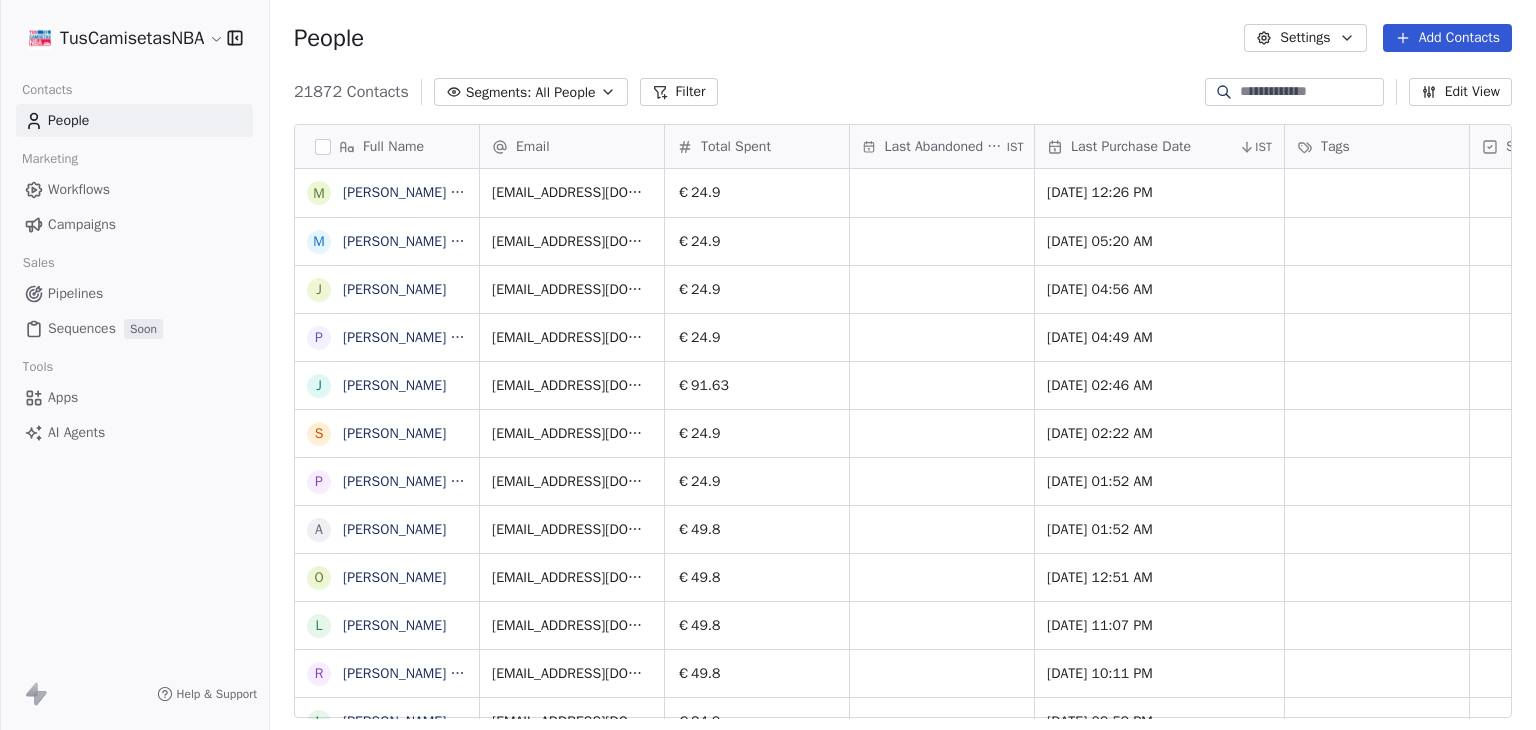 click on "Campaigns" at bounding box center (82, 224) 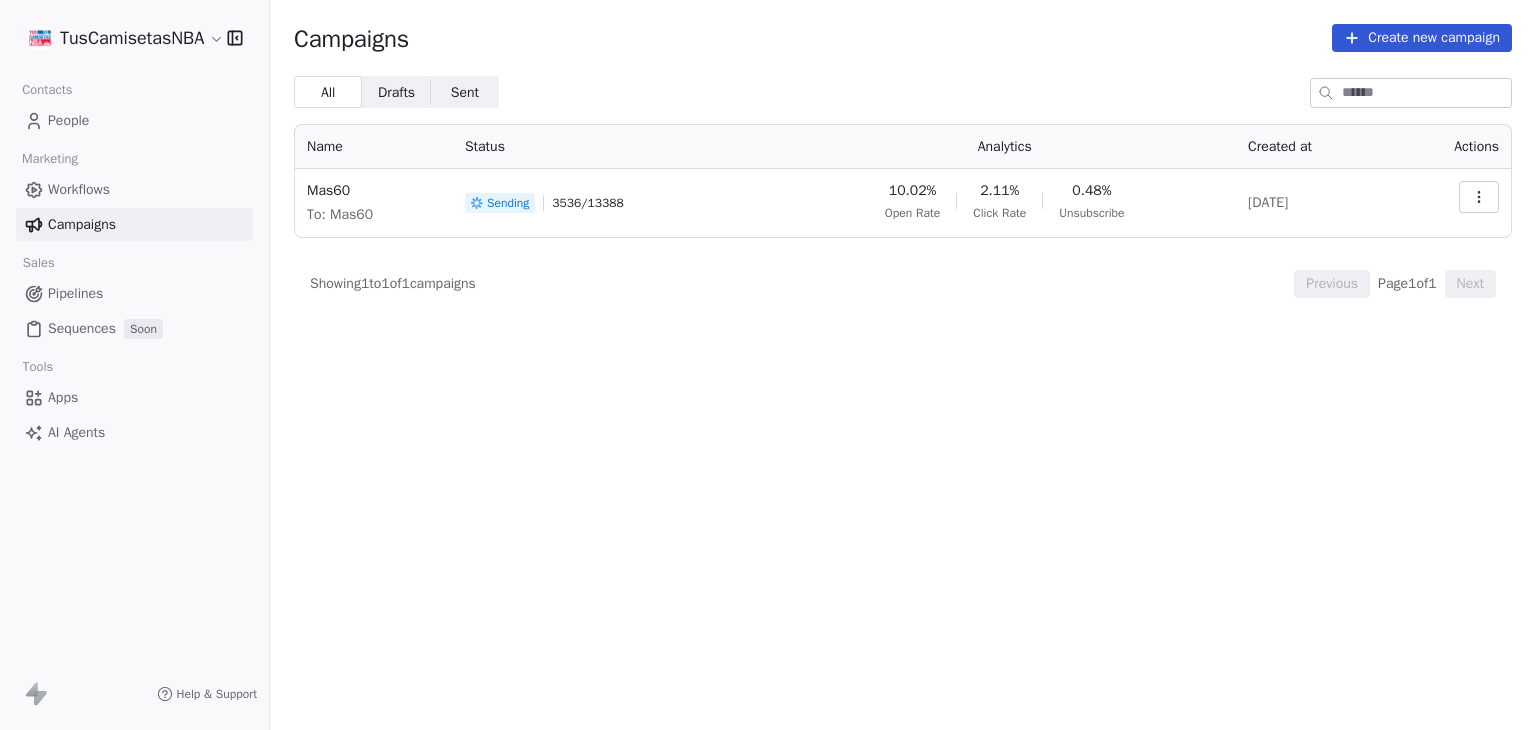 click on "People" at bounding box center (134, 120) 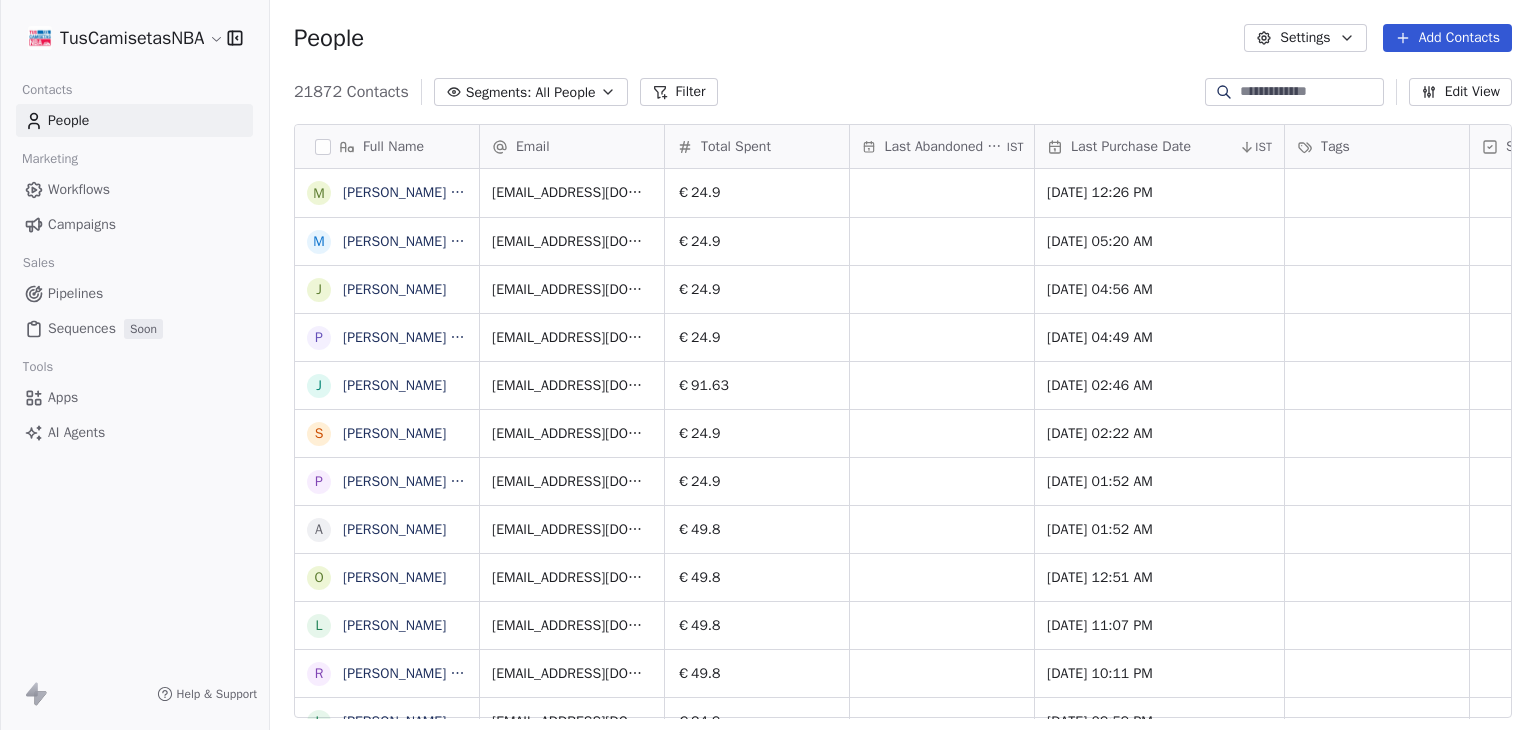 scroll, scrollTop: 16, scrollLeft: 16, axis: both 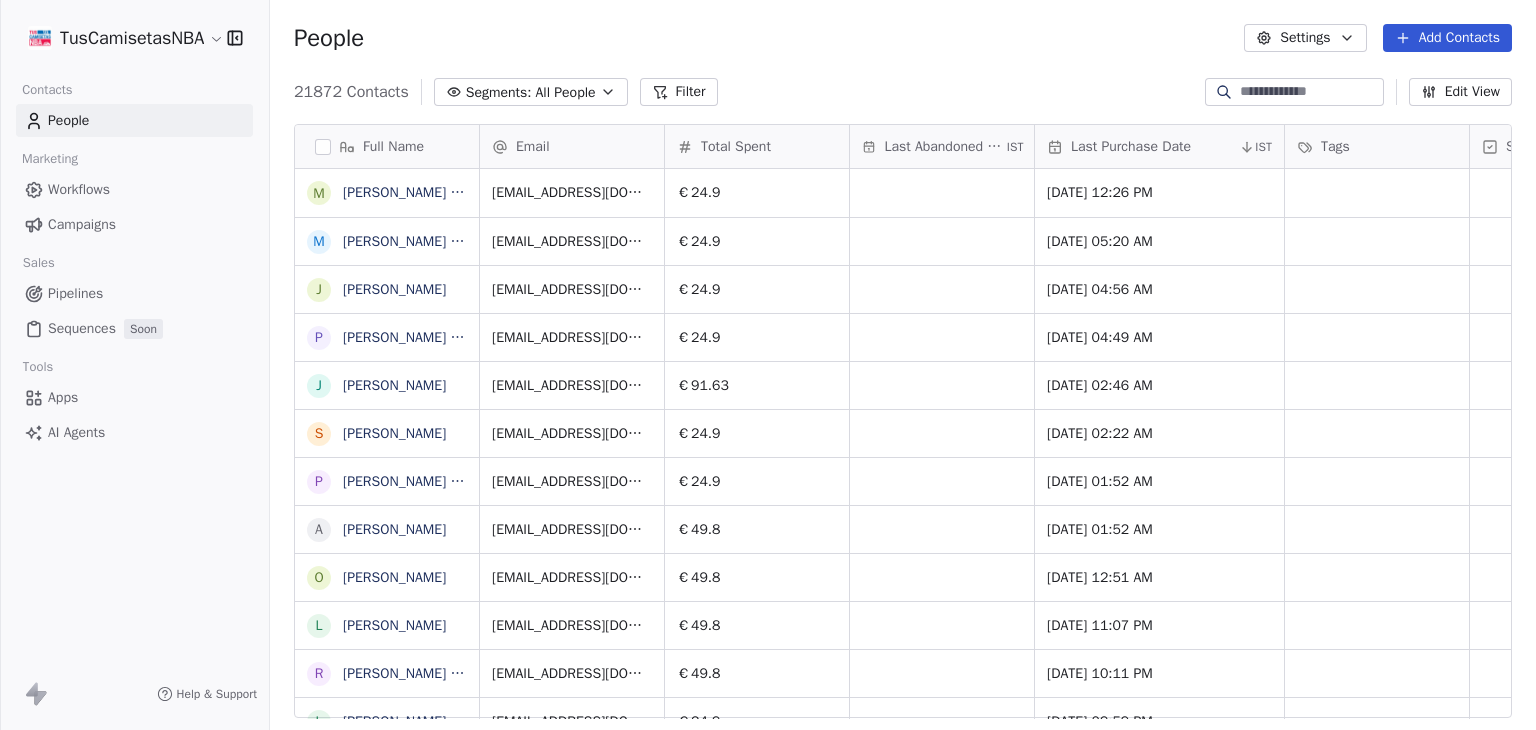 click on "Campaigns" at bounding box center (82, 224) 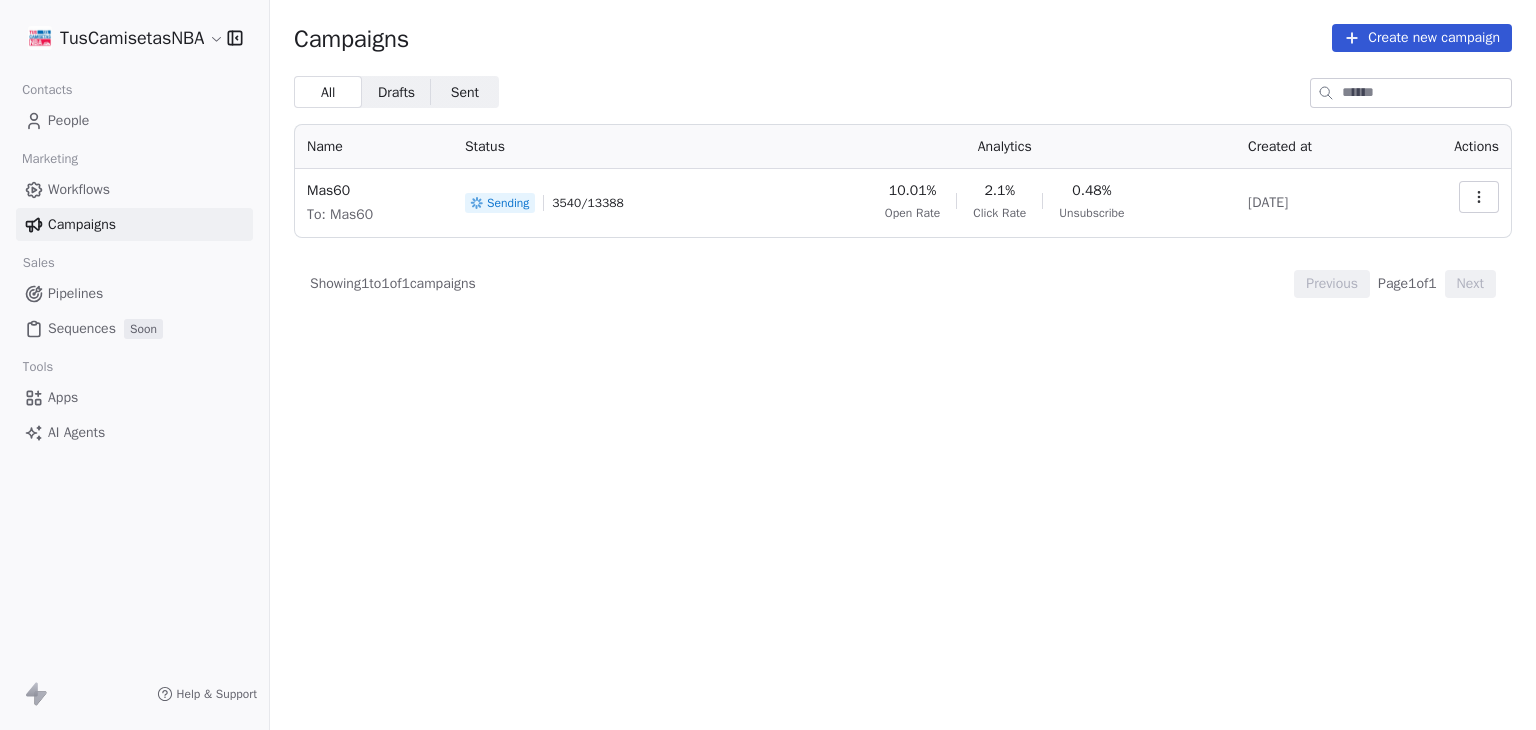 click on "Workflows" at bounding box center (134, 189) 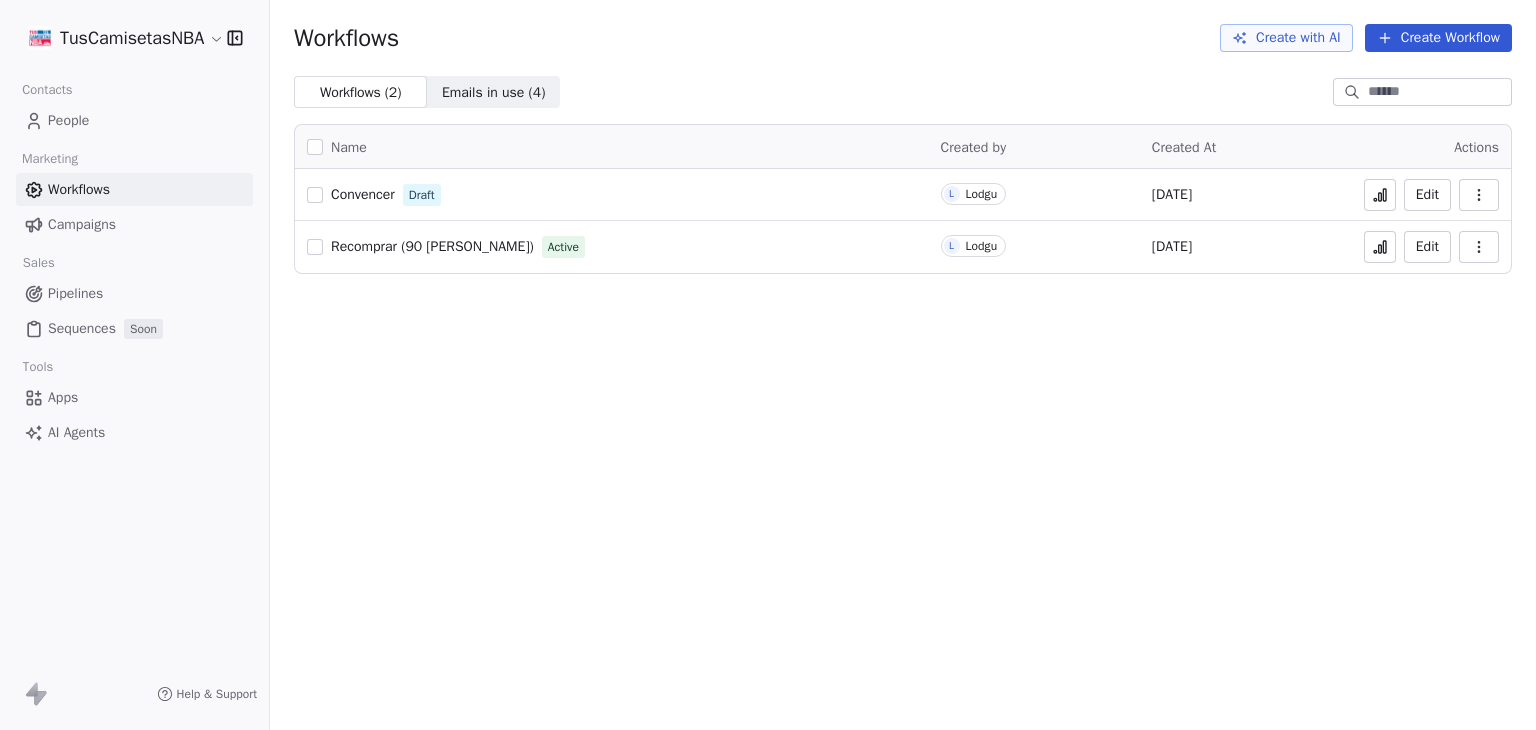 click on "Campaigns" at bounding box center [134, 224] 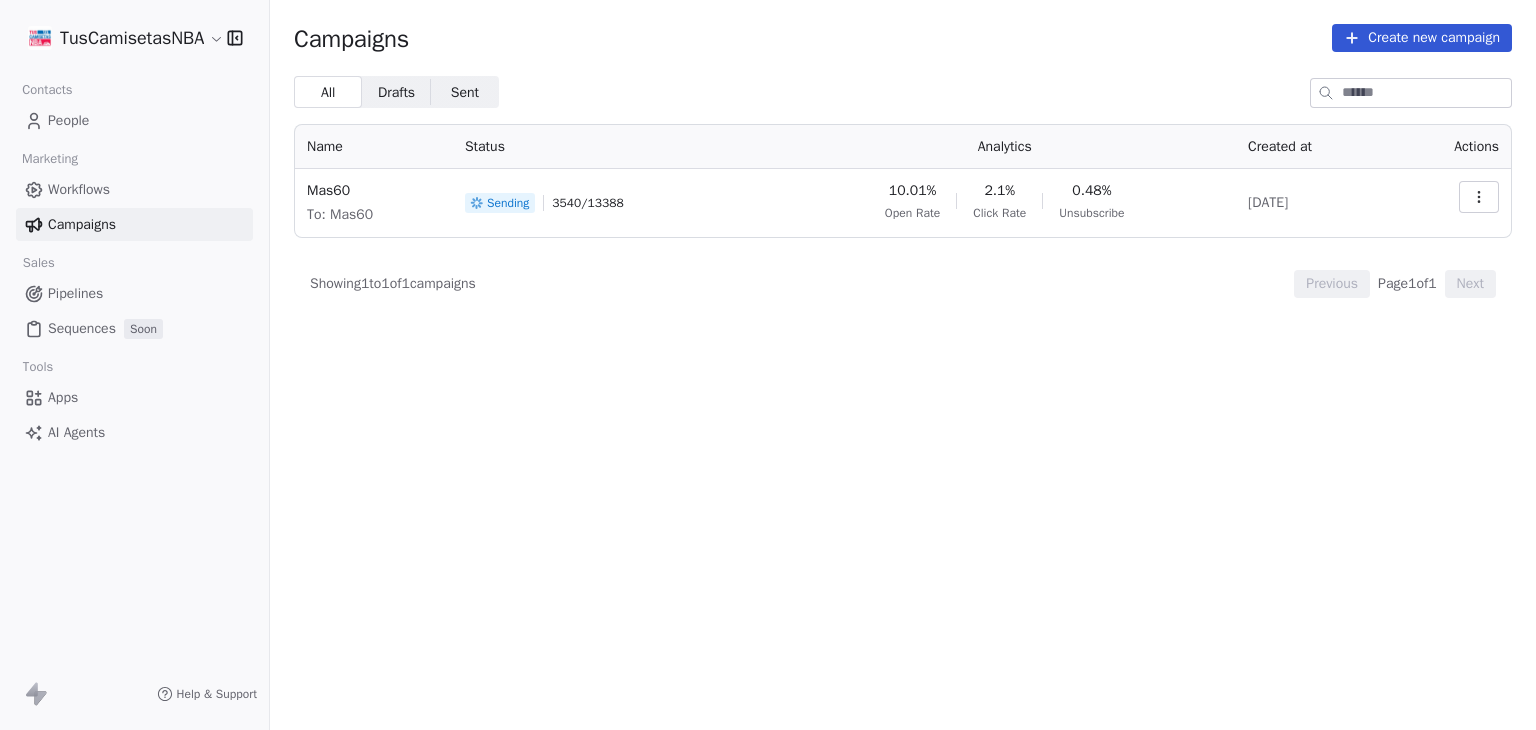 click on "TusCamisetasNBA Contacts People Marketing Workflows Campaigns Sales Pipelines Sequences Soon Tools Apps AI Agents Help & Support Campaigns  Create new campaign All All Drafts Drafts Sent Sent Name Status Analytics Created at Actions Mas60 To: Mas60 Sending 3540 / 13388 10.01% Open Rate 2.1% Click Rate 0.48% Unsubscribe Jul 1, 2025 Showing  1  to  1  of  1  campaigns Previous Page  1  of  1 Next" at bounding box center [768, 365] 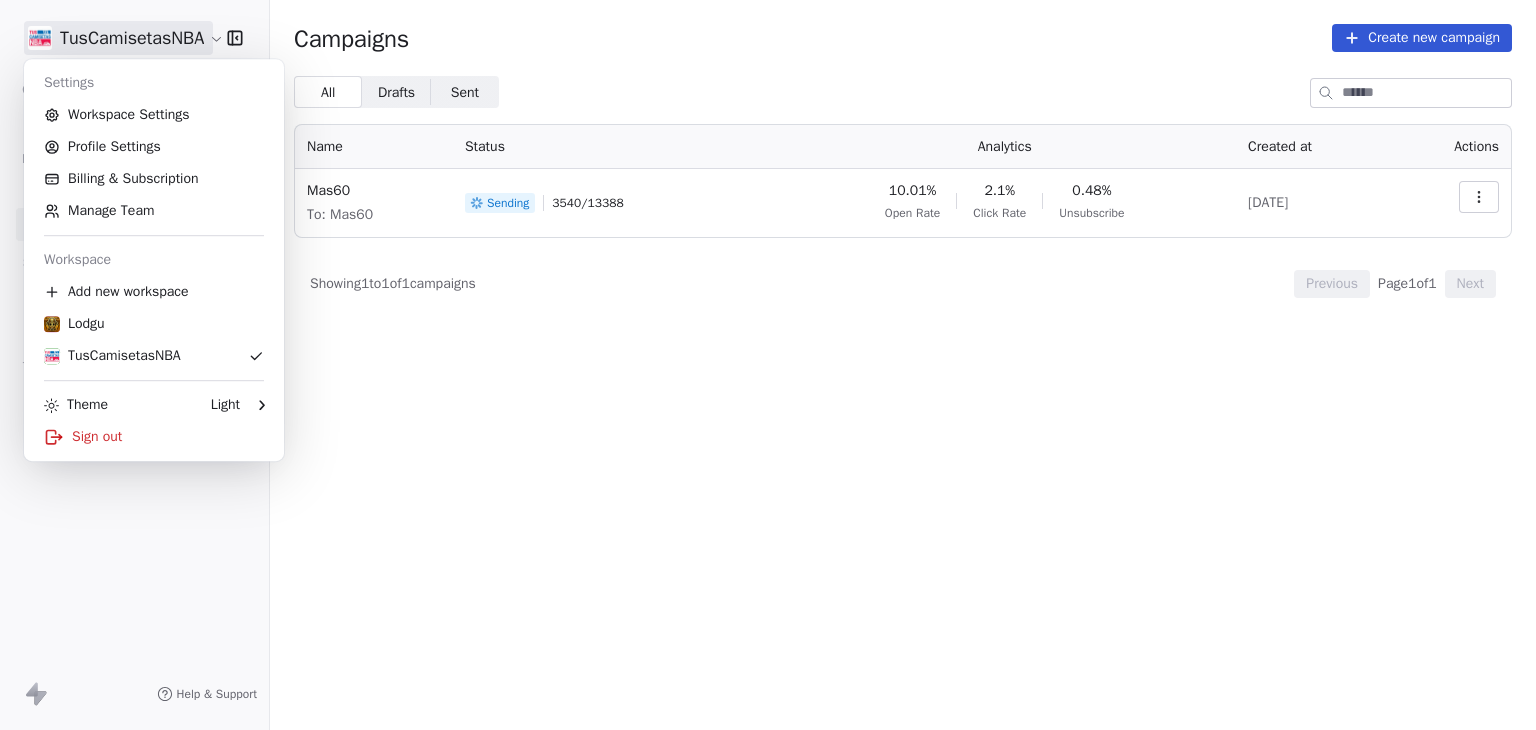 click on "TusCamisetasNBA Contacts People Marketing Workflows Campaigns Sales Pipelines Sequences Soon Tools Apps AI Agents Help & Support Campaigns  Create new campaign All All Drafts Drafts Sent Sent Name Status Analytics Created at Actions Mas60 To: Mas60 Sending 3540 / 13388 10.01% Open Rate 2.1% Click Rate 0.48% Unsubscribe Jul 1, 2025 Showing  1  to  1  of  1  campaigns Previous Page  1  of  1 Next   Settings Workspace Settings Profile Settings Billing & Subscription Manage Team   Workspace Add new workspace Lodgu TusCamisetasNBA Theme Light Sign out" at bounding box center [768, 365] 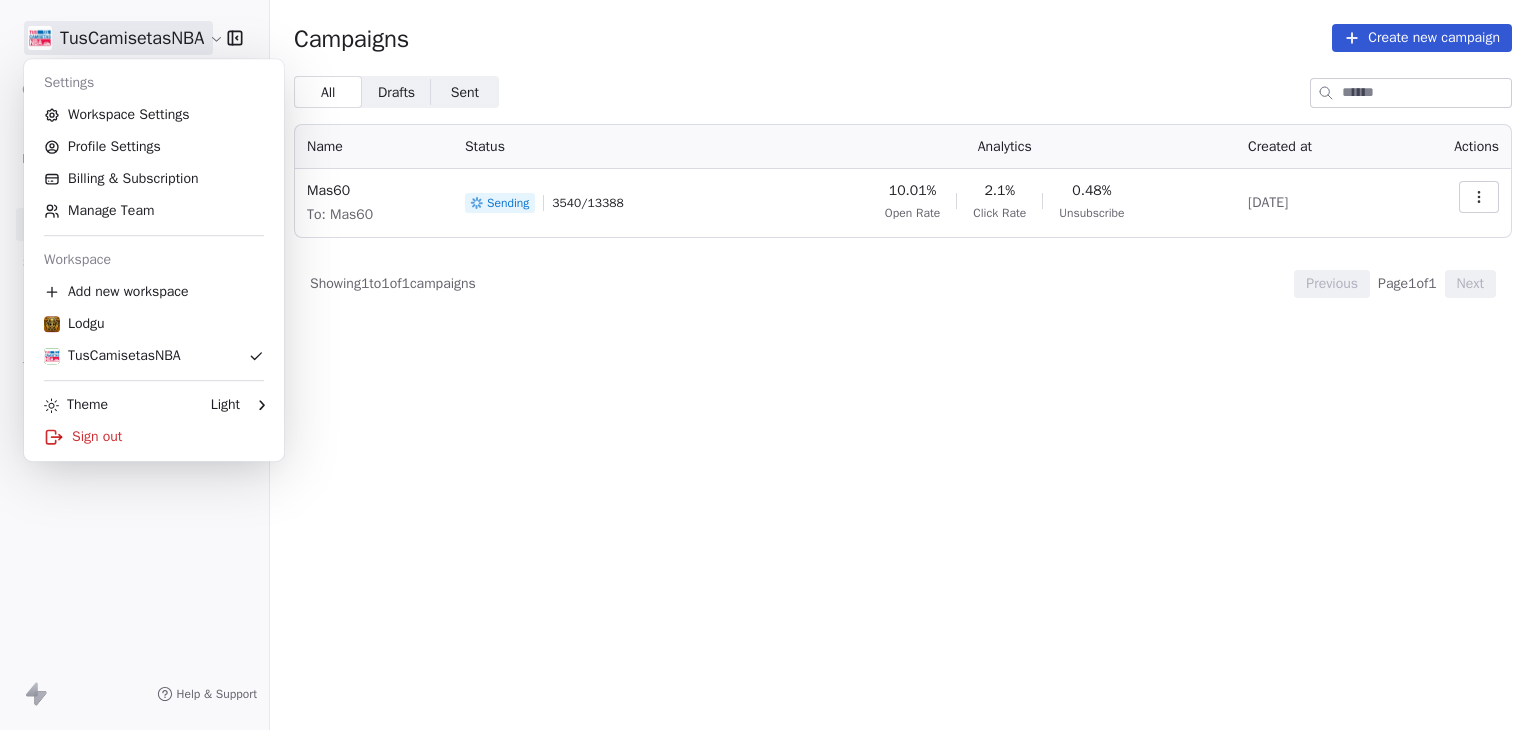 click on "TusCamisetasNBA Contacts People Marketing Workflows Campaigns Sales Pipelines Sequences Soon Tools Apps AI Agents Help & Support Campaigns  Create new campaign All All Drafts Drafts Sent Sent Name Status Analytics Created at Actions Mas60 To: Mas60 Sending 3540 / 13388 10.01% Open Rate 2.1% Click Rate 0.48% Unsubscribe Jul 1, 2025 Showing  1  to  1  of  1  campaigns Previous Page  1  of  1 Next   Settings Workspace Settings Profile Settings Billing & Subscription Manage Team   Workspace Add new workspace Lodgu TusCamisetasNBA Theme Light Sign out" at bounding box center [768, 365] 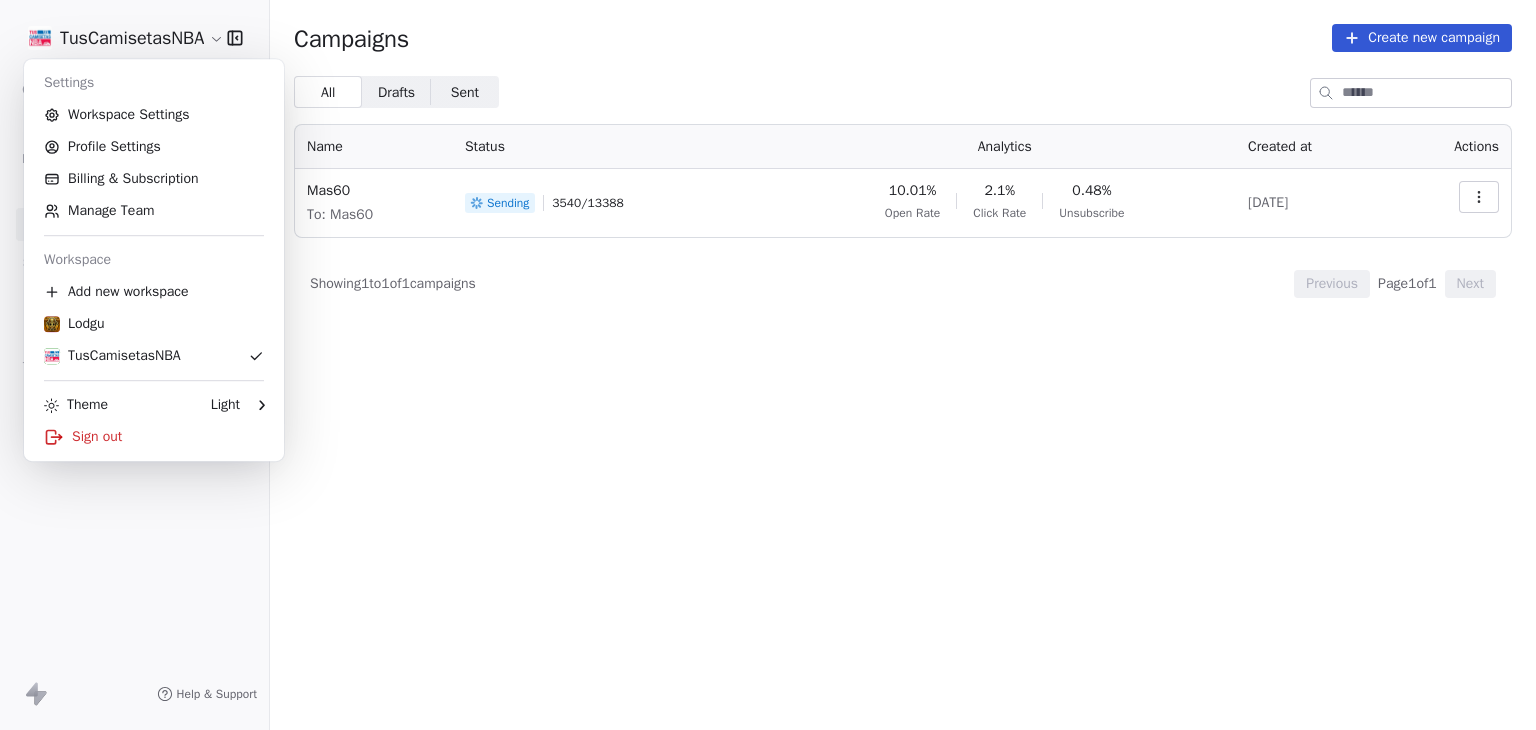 click on "TusCamisetasNBA Contacts People Marketing Workflows Campaigns Sales Pipelines Sequences Soon Tools Apps AI Agents Help & Support Campaigns  Create new campaign All All Drafts Drafts Sent Sent Name Status Analytics Created at Actions Mas60 To: Mas60 Sending 3540 / 13388 10.01% Open Rate 2.1% Click Rate 0.48% Unsubscribe Jul 1, 2025 Showing  1  to  1  of  1  campaigns Previous Page  1  of  1 Next   Settings Workspace Settings Profile Settings Billing & Subscription Manage Team   Workspace Add new workspace Lodgu TusCamisetasNBA Theme Light Sign out" at bounding box center (768, 365) 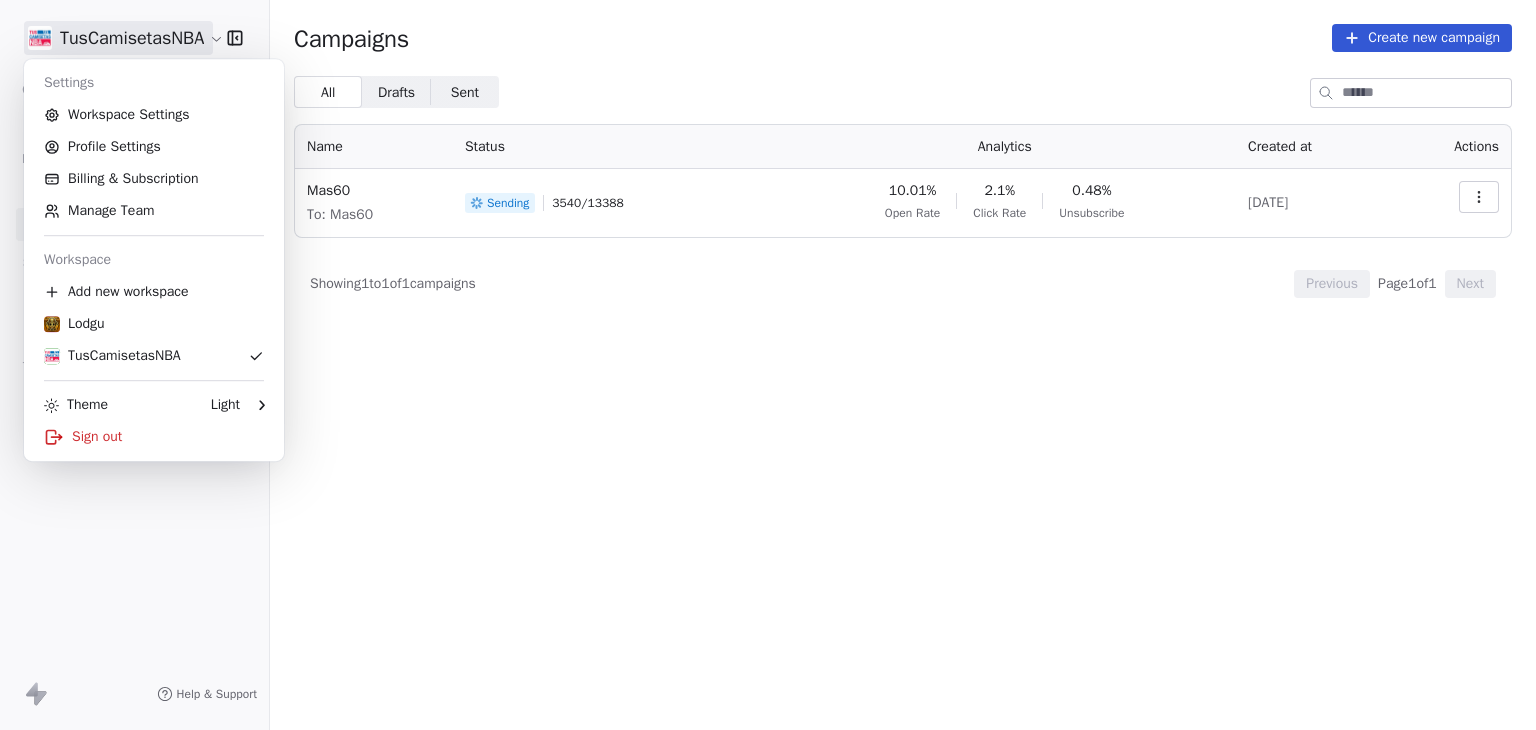 click on "TusCamisetasNBA Contacts People Marketing Workflows Campaigns Sales Pipelines Sequences Soon Tools Apps AI Agents Help & Support Campaigns  Create new campaign All All Drafts Drafts Sent Sent Name Status Analytics Created at Actions Mas60 To: Mas60 Sending 3540 / 13388 10.01% Open Rate 2.1% Click Rate 0.48% Unsubscribe Jul 1, 2025 Showing  1  to  1  of  1  campaigns Previous Page  1  of  1 Next   Settings Workspace Settings Profile Settings Billing & Subscription Manage Team   Workspace Add new workspace Lodgu TusCamisetasNBA Theme Light Sign out" at bounding box center (768, 365) 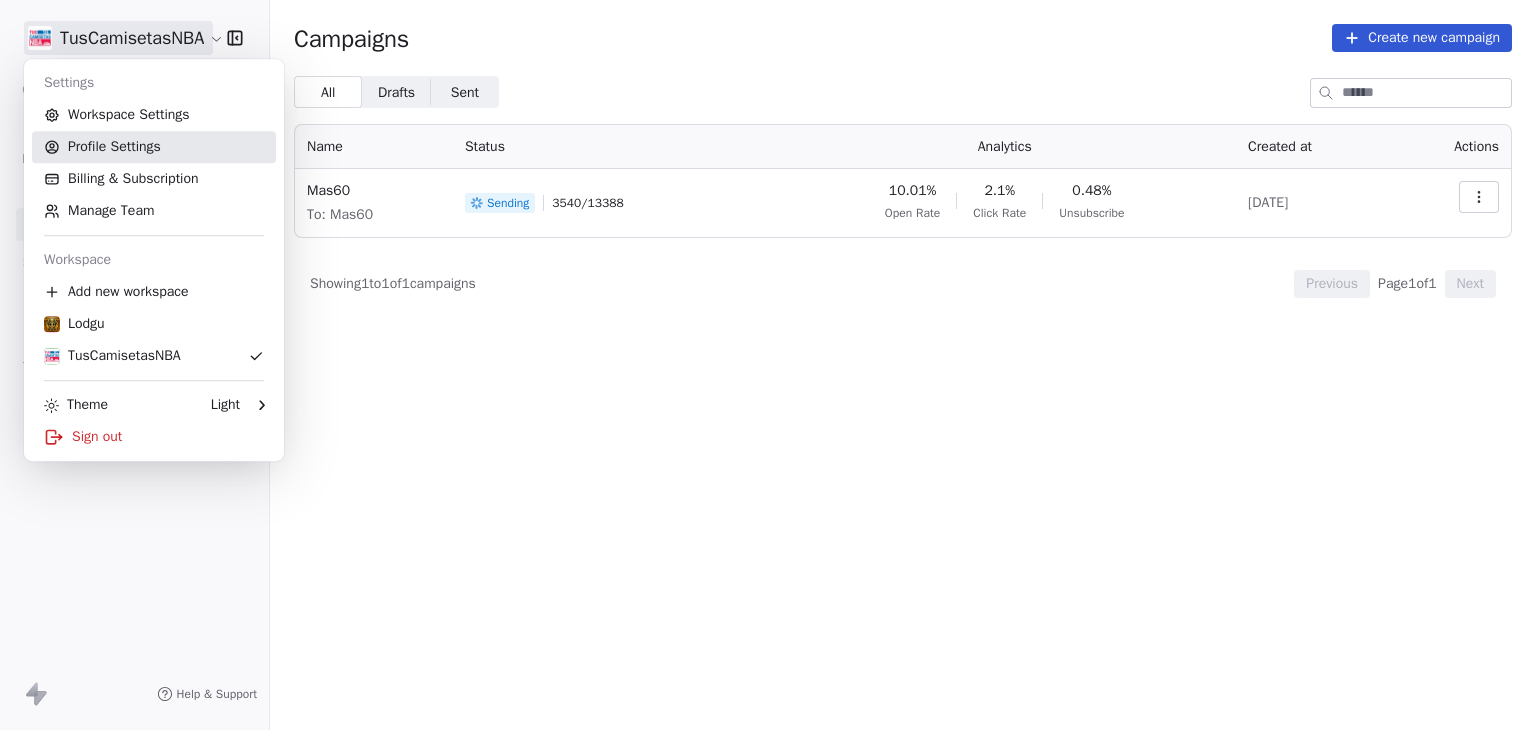 click on "Profile Settings" at bounding box center (154, 147) 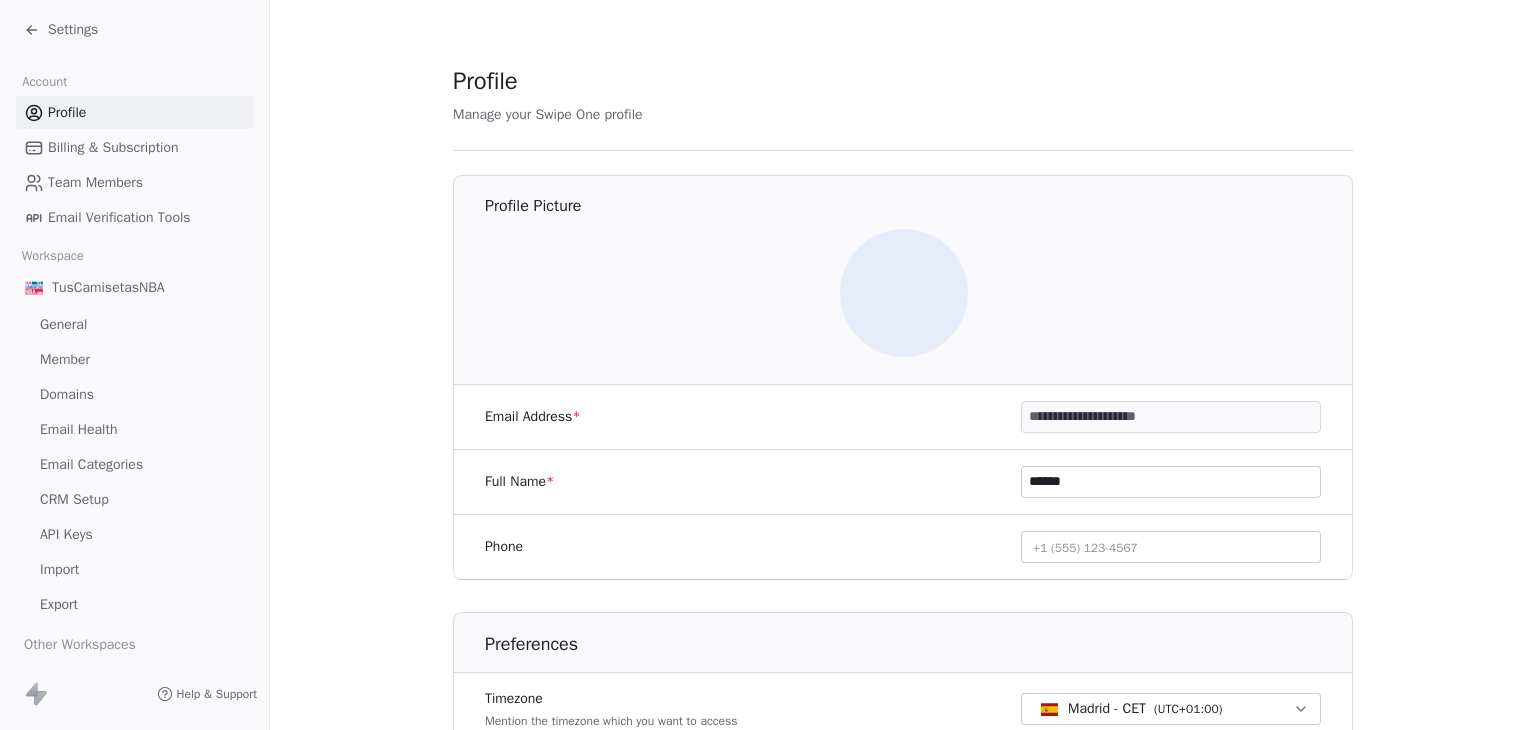 click on "Domains" at bounding box center (67, 394) 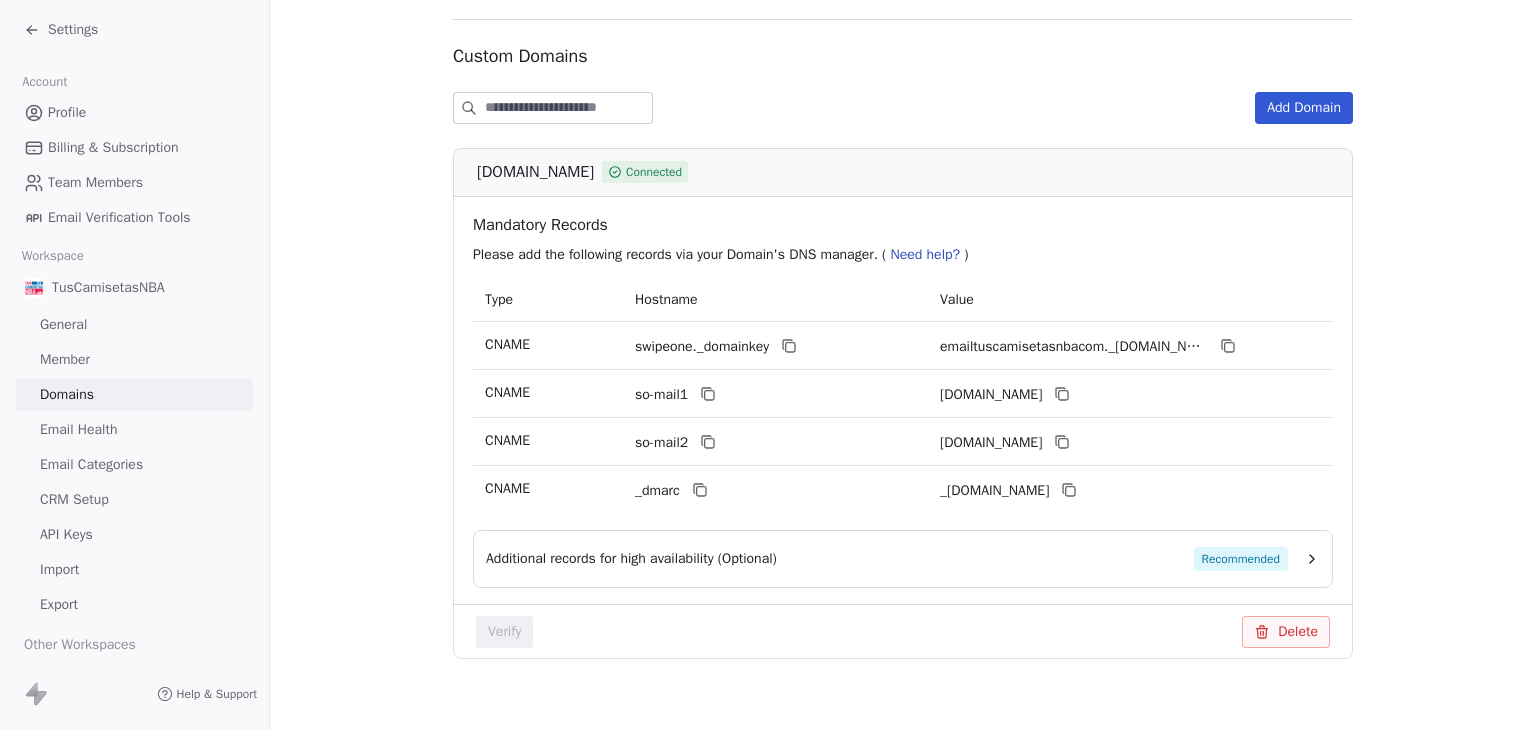 scroll, scrollTop: 153, scrollLeft: 0, axis: vertical 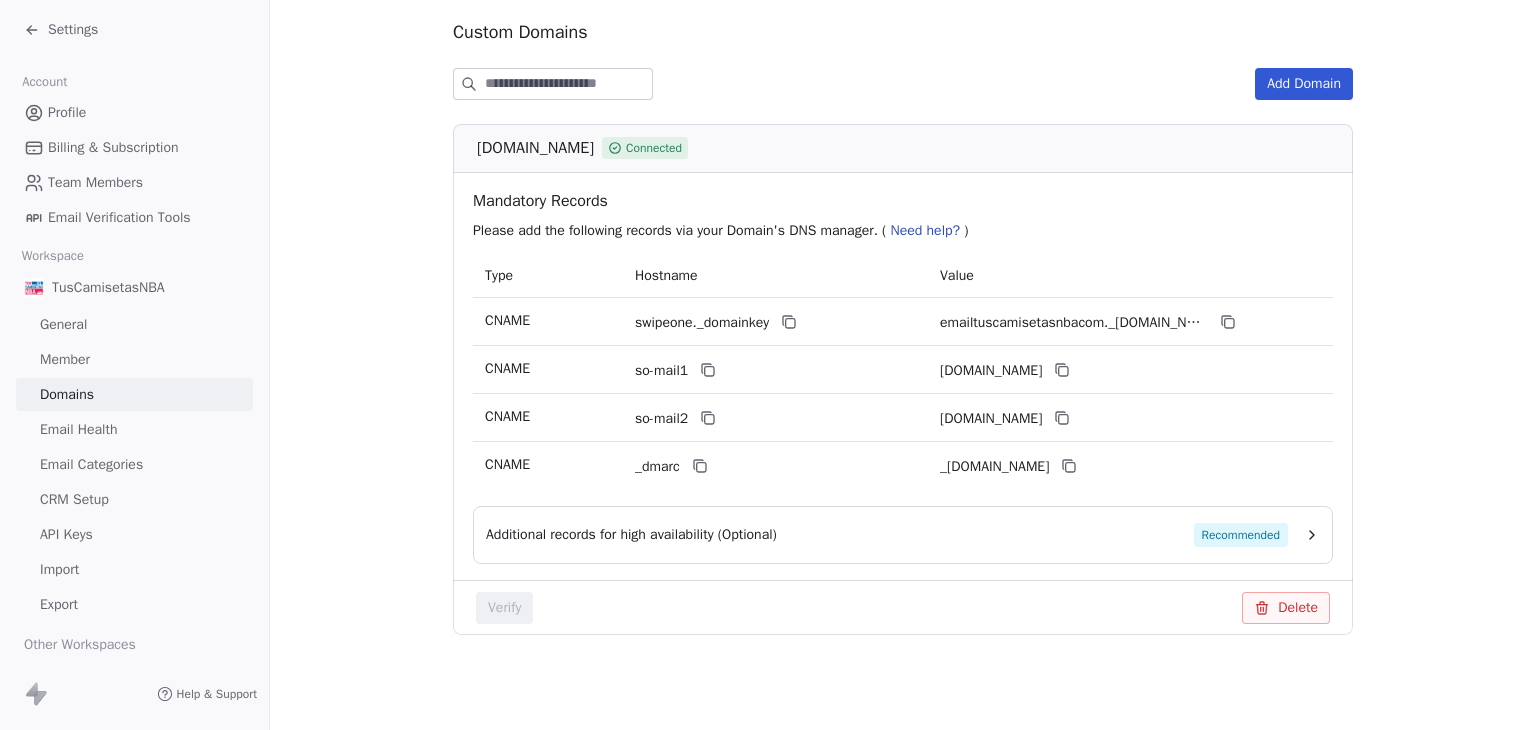 click on "Email Health" at bounding box center [134, 429] 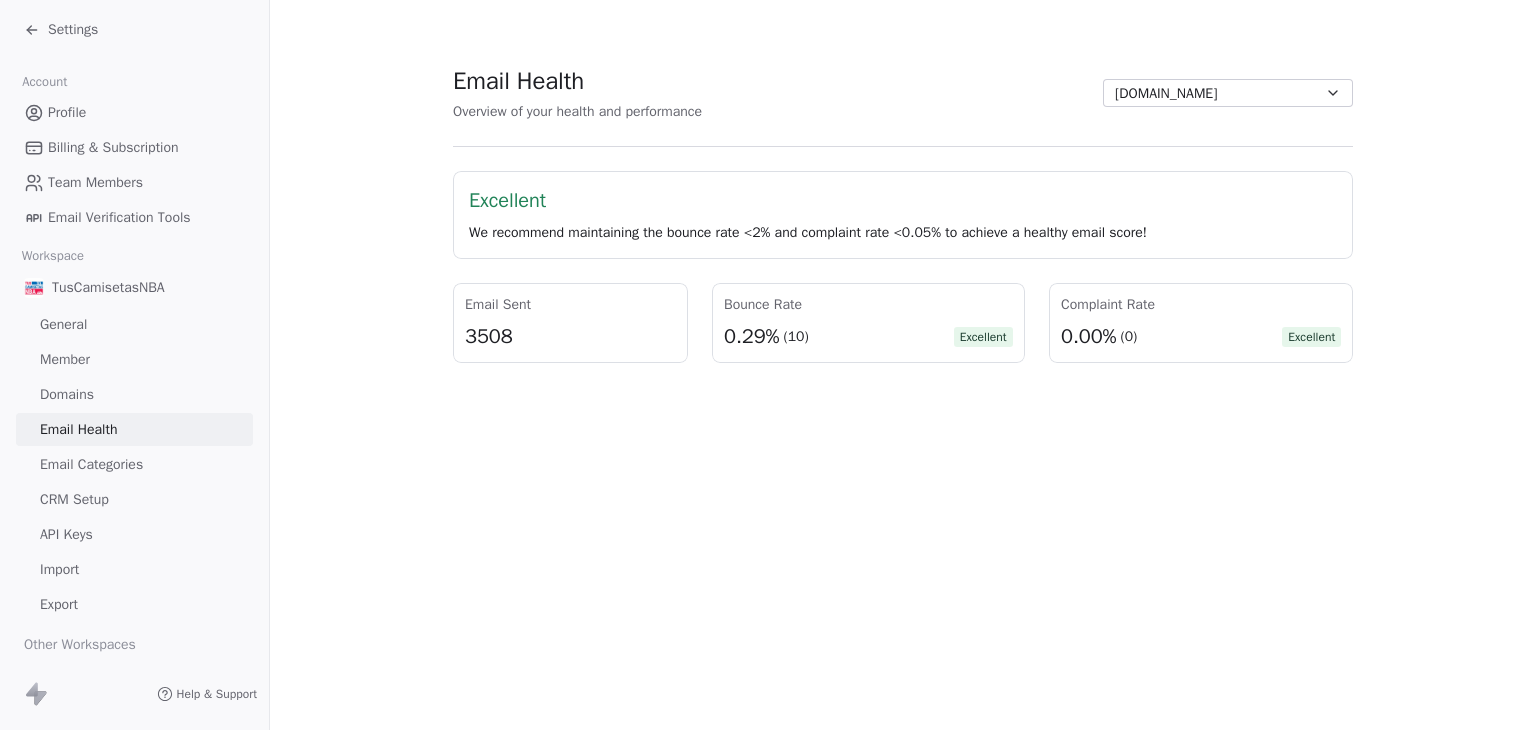 scroll, scrollTop: 0, scrollLeft: 0, axis: both 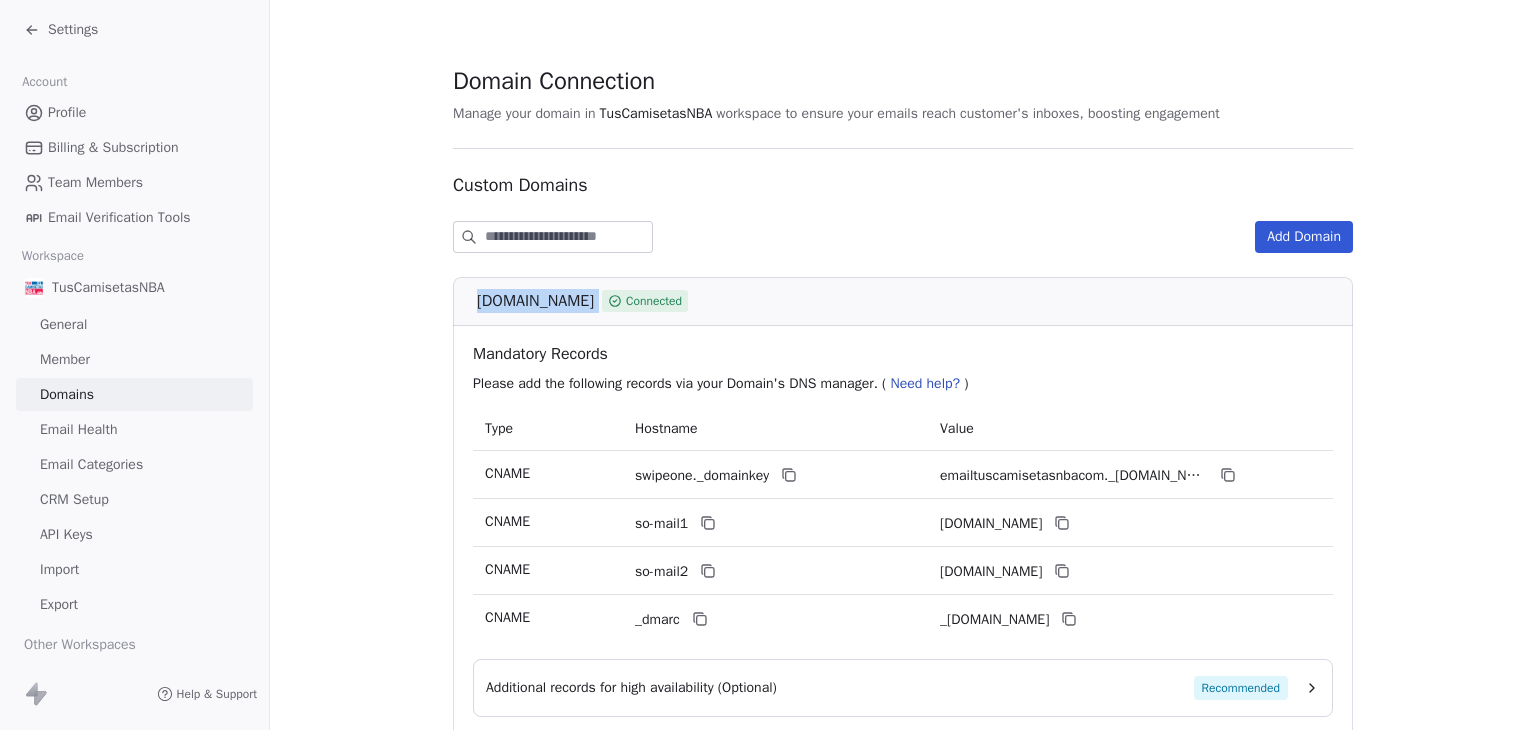 drag, startPoint x: 468, startPoint y: 300, endPoint x: 680, endPoint y: 302, distance: 212.00943 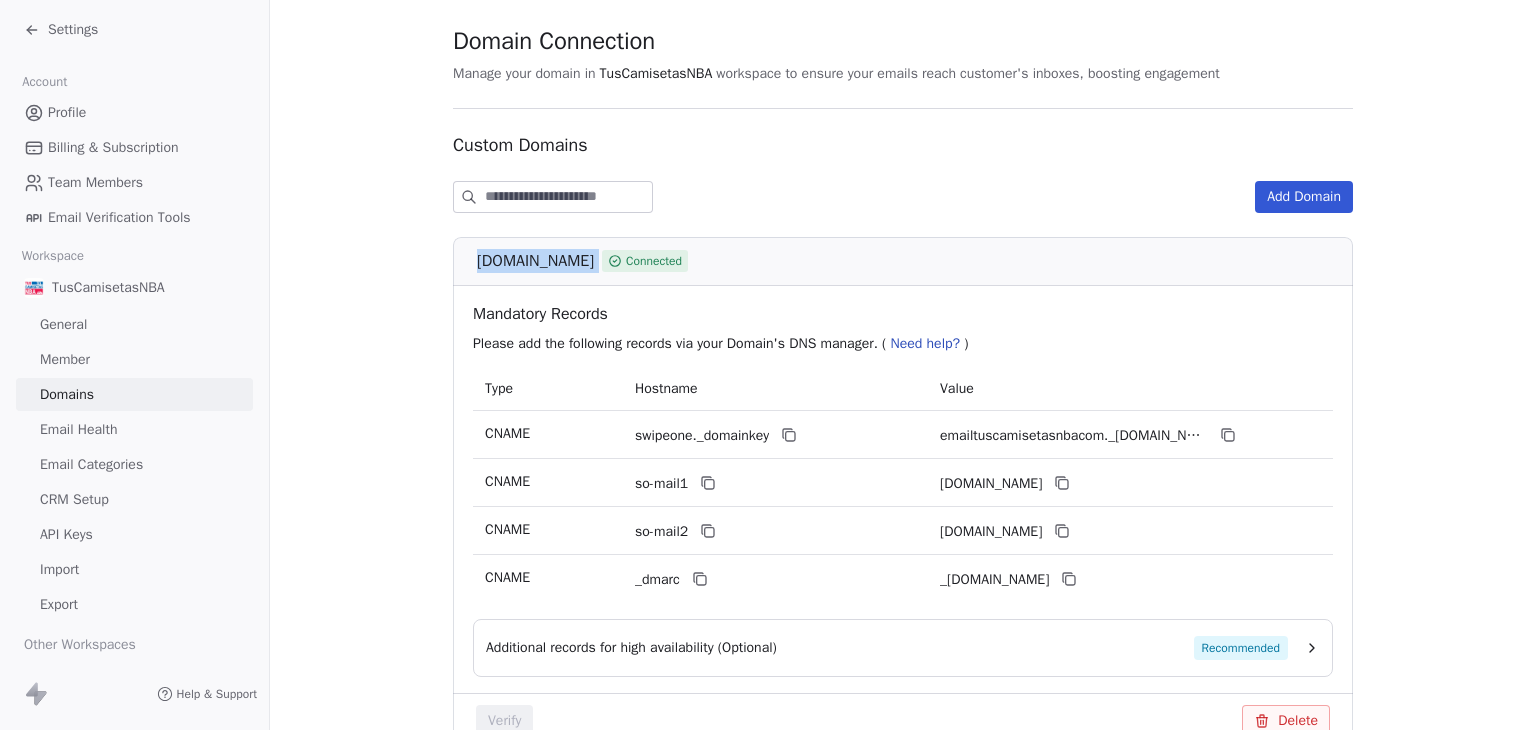 scroll, scrollTop: 153, scrollLeft: 0, axis: vertical 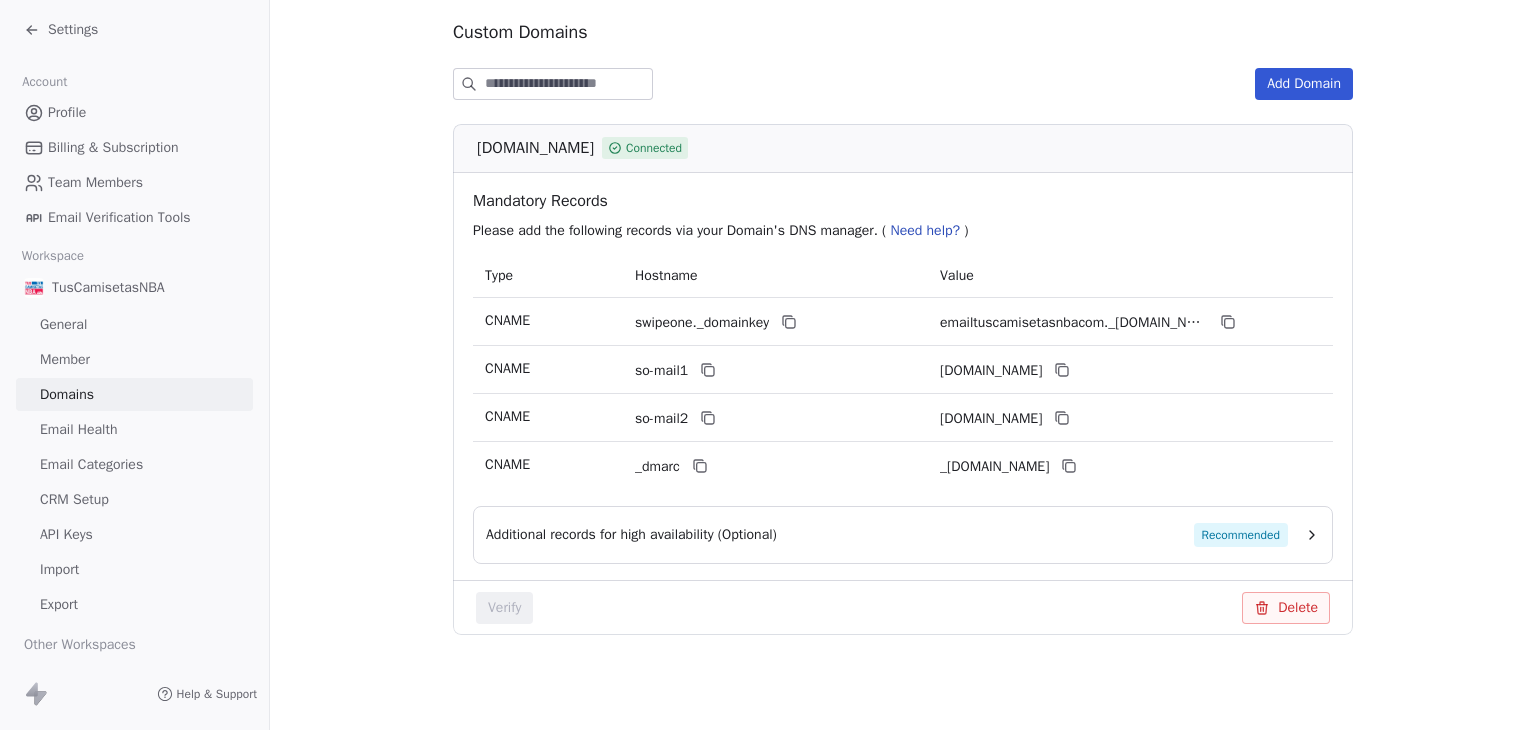 click on "Custom Domains Add Domain email.tuscamisetasnba.com   Connected Mandatory Records Please add the following records via your Domain's DNS manager. (   Need help?   ) Type Hostname Value CNAME swipeone._domainkey emailtuscamisetasnbacom._domainkey.swipeone.email CNAME so-mail1 emailtuscamisetasnbacom1.swipeone.email CNAME so-mail2 emailtuscamisetasnbacom2.swipeone.email CNAME _dmarc _dmarc.swipeone.email Additional records for high availability (Optional) Recommended Verify Delete" at bounding box center (903, 343) 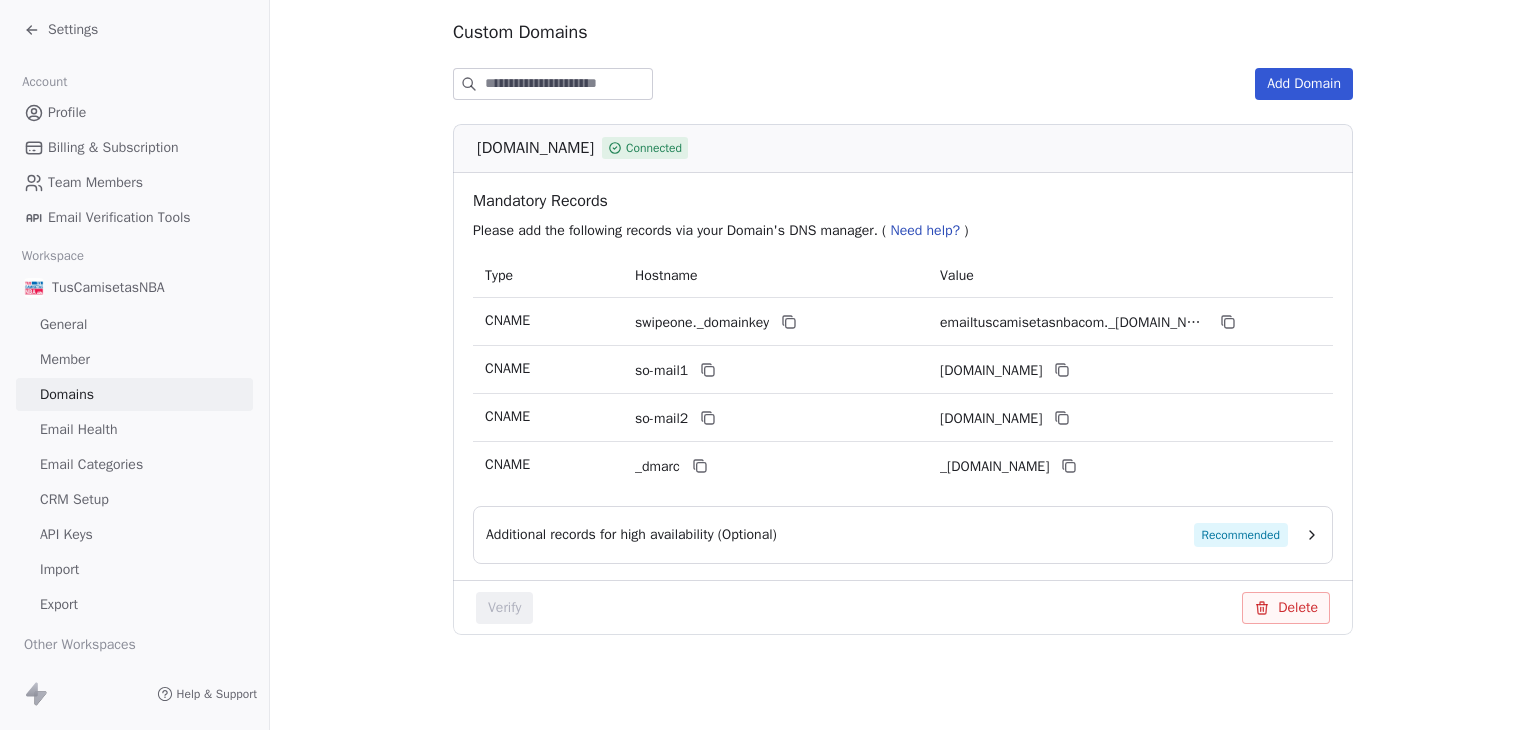 click on "Settings" at bounding box center (73, 30) 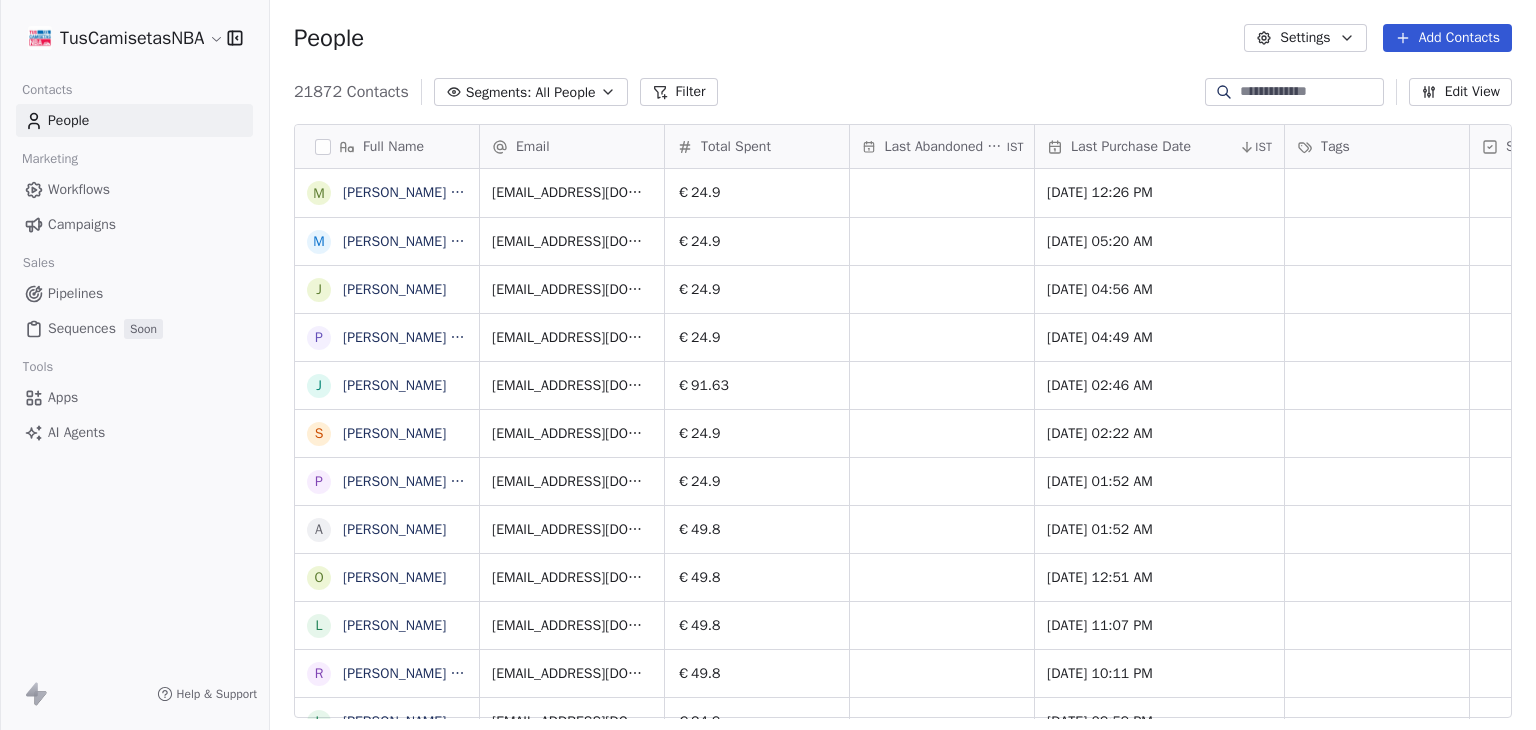 scroll, scrollTop: 16, scrollLeft: 16, axis: both 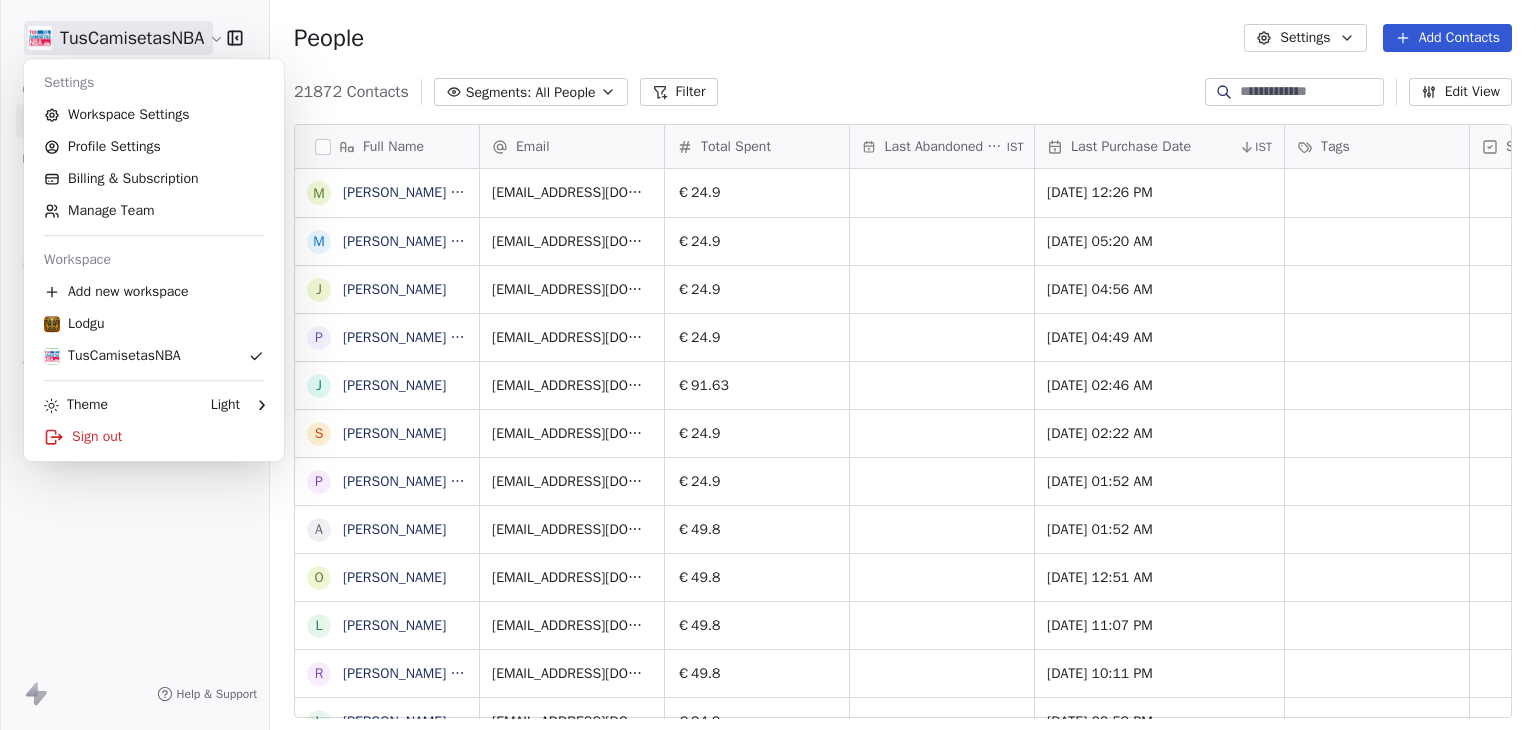 click on "TusCamisetasNBA Contacts People Marketing Workflows Campaigns Sales Pipelines Sequences Soon Tools Apps AI Agents Help & Support People Settings  Add Contacts 21872 Contacts Segments: All People Filter  Edit View Tag Export Full Name M Marta Cahisa Ferrero M Mohamed Mazouz hamed J Juan Sisto P Pedro Israel Pastur Bueno J Javier Luna Mateo S Sandrita González Martínez P Pablo Gaitero Neira A Azahara Molero Gil O Oscar De robles lobelle L LUCAS PRIETO GUTIÉRREZ R Rudy Teruel Sorli L Laura González Arévalo D David Frutos Blazquez J Jorge Rodríguez Sánchez A Alex Rojas del Moral P Pablo Chito llera R Raul Del Rio A Alexia Gouard I Ivan Bermudez Abal L Laura Rodríguez Pedreño C Carlos Serrano Centelles M MariLuz Goikoetxea J José Ignacio Herguedas P PEDRO López De La Fuente O Ordoño Prieto de Prado J Jorge Zazo S Sandra Jiménez García J JOSE LUIS LAMPARERO ELVIRA D Delfín López Rodríguez D David Santiso Martinez S Santiago Lago Fernandez D David Paredes Email Total Spent Last Abandoned Date IST" at bounding box center (768, 365) 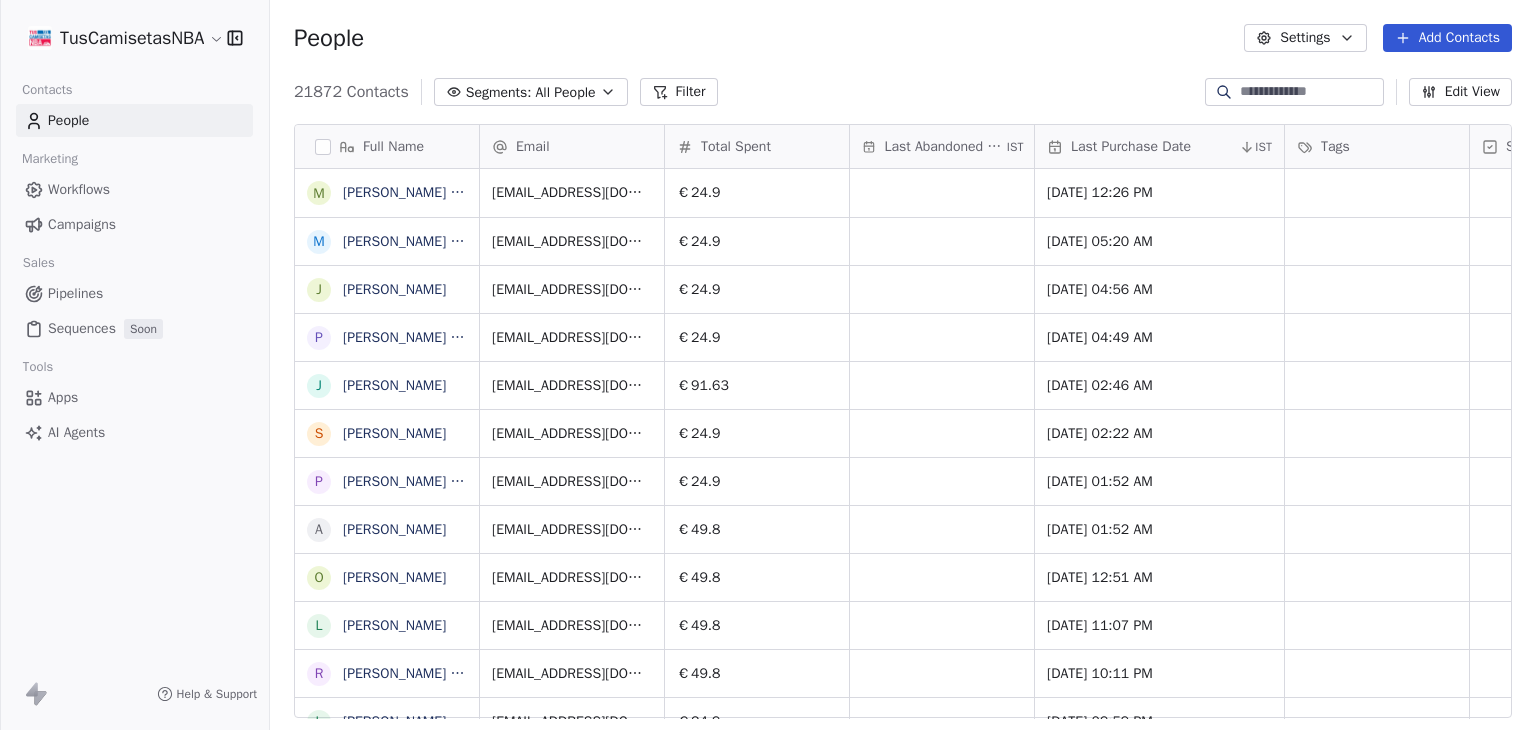 click on "Campaigns" at bounding box center [82, 224] 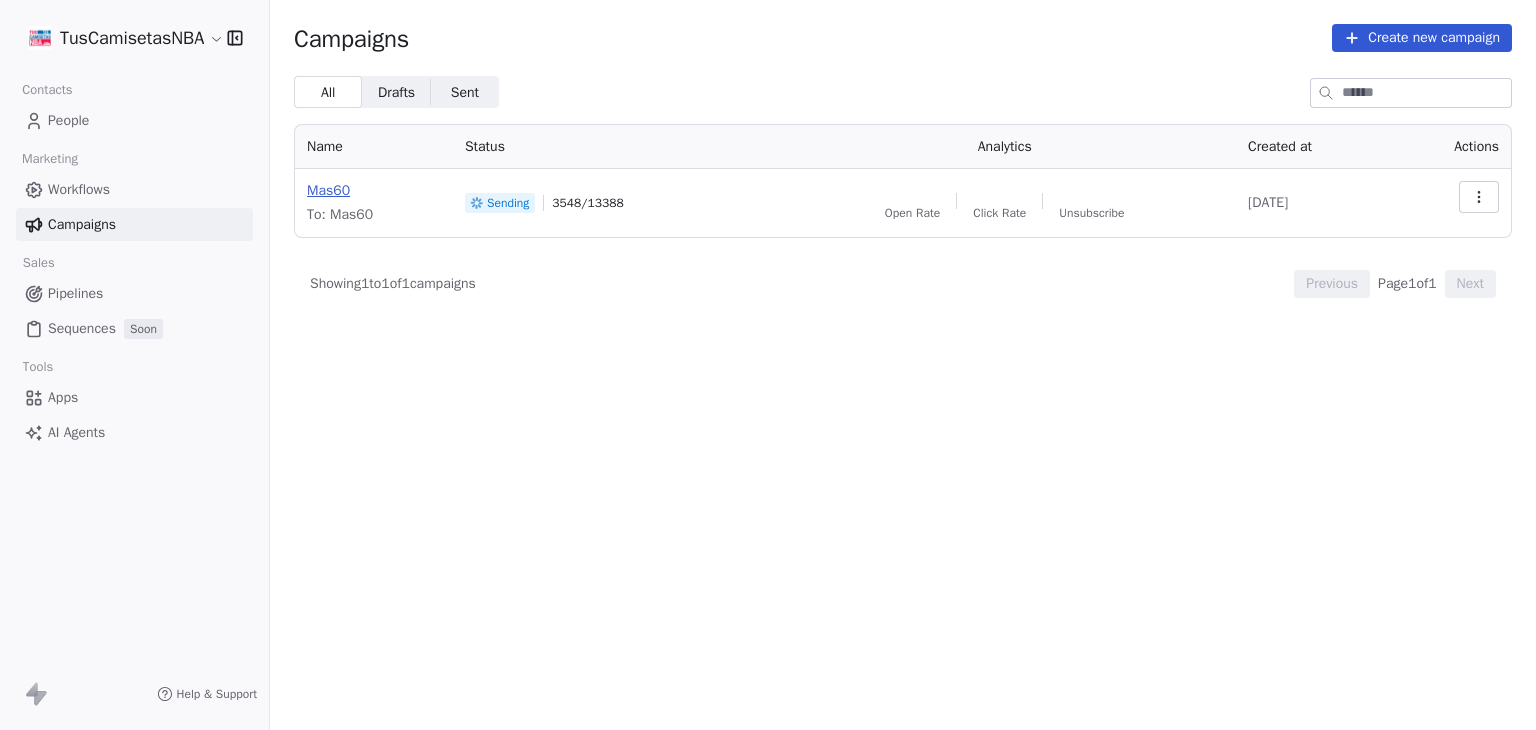 click on "Mas60" at bounding box center (374, 191) 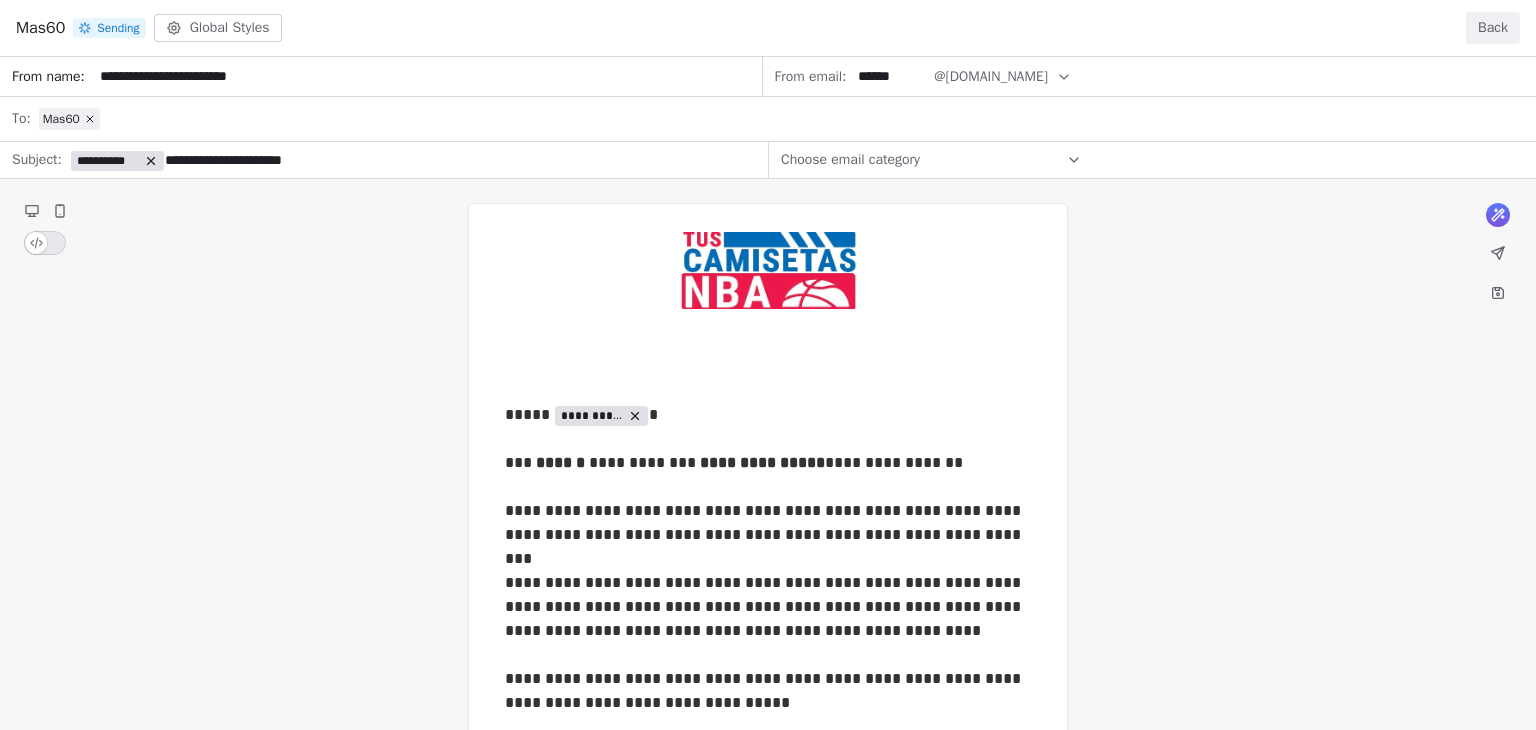 click on "Back" at bounding box center (1493, 28) 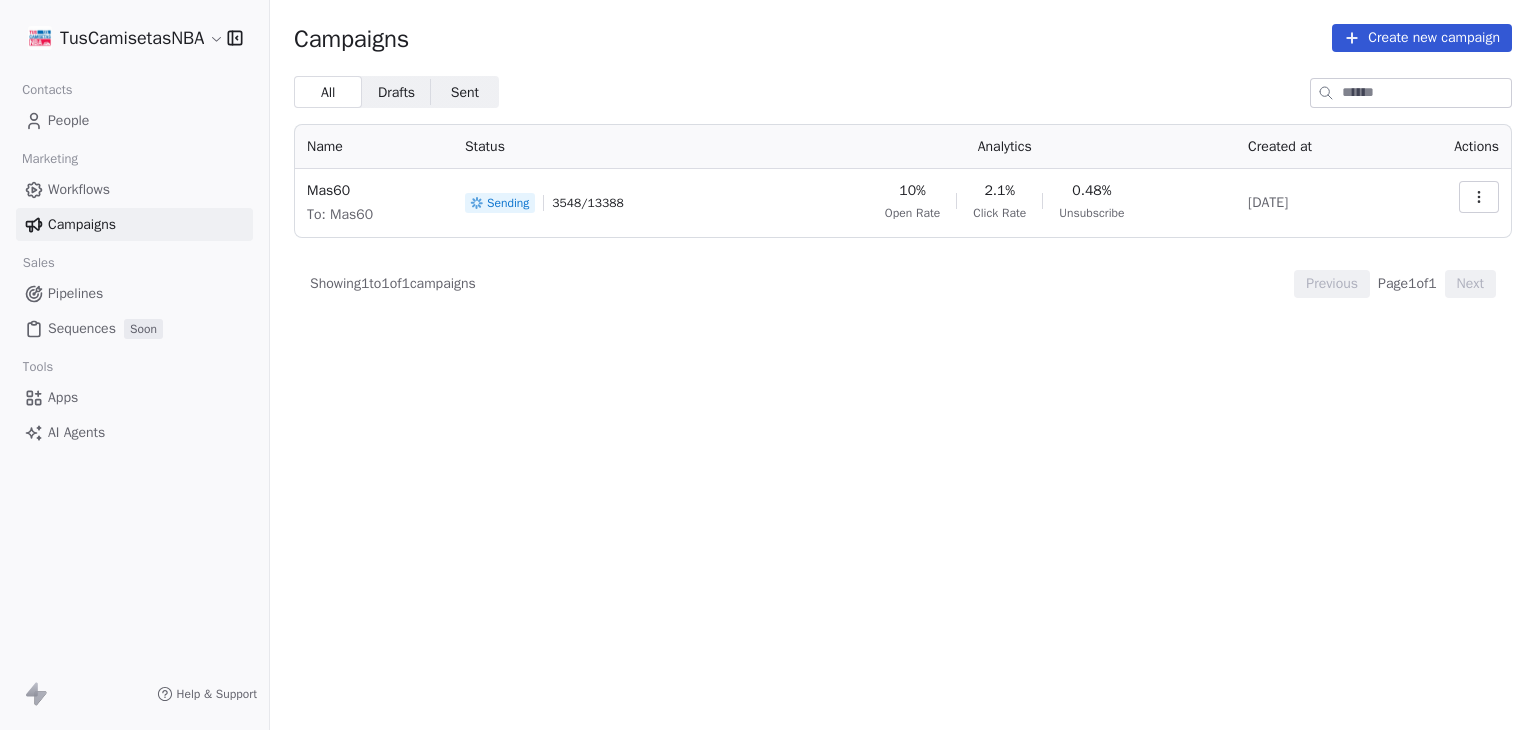 click on "TusCamisetasNBA Contacts People Marketing Workflows Campaigns Sales Pipelines Sequences Soon Tools Apps AI Agents Help & Support Campaigns  Create new campaign All All Drafts Drafts Sent Sent Name Status Analytics Created at Actions Mas60 To: Mas60 Sending 3548 / 13388 10% Open Rate 2.1% Click Rate 0.48% Unsubscribe Jul 1, 2025 Showing  1  to  1  of  1  campaigns Previous Page  1  of  1 Next" at bounding box center (768, 365) 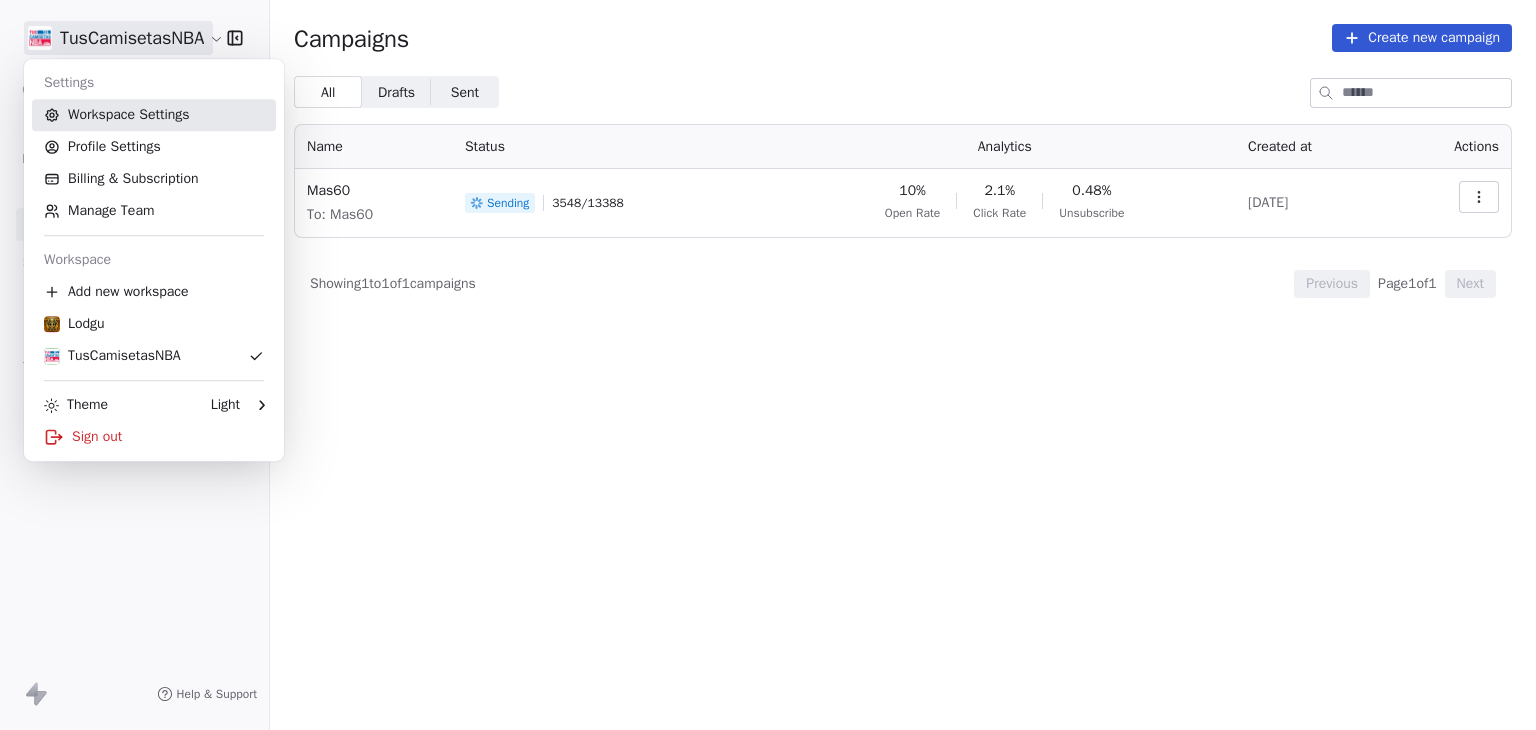 click on "Workspace Settings" at bounding box center (154, 115) 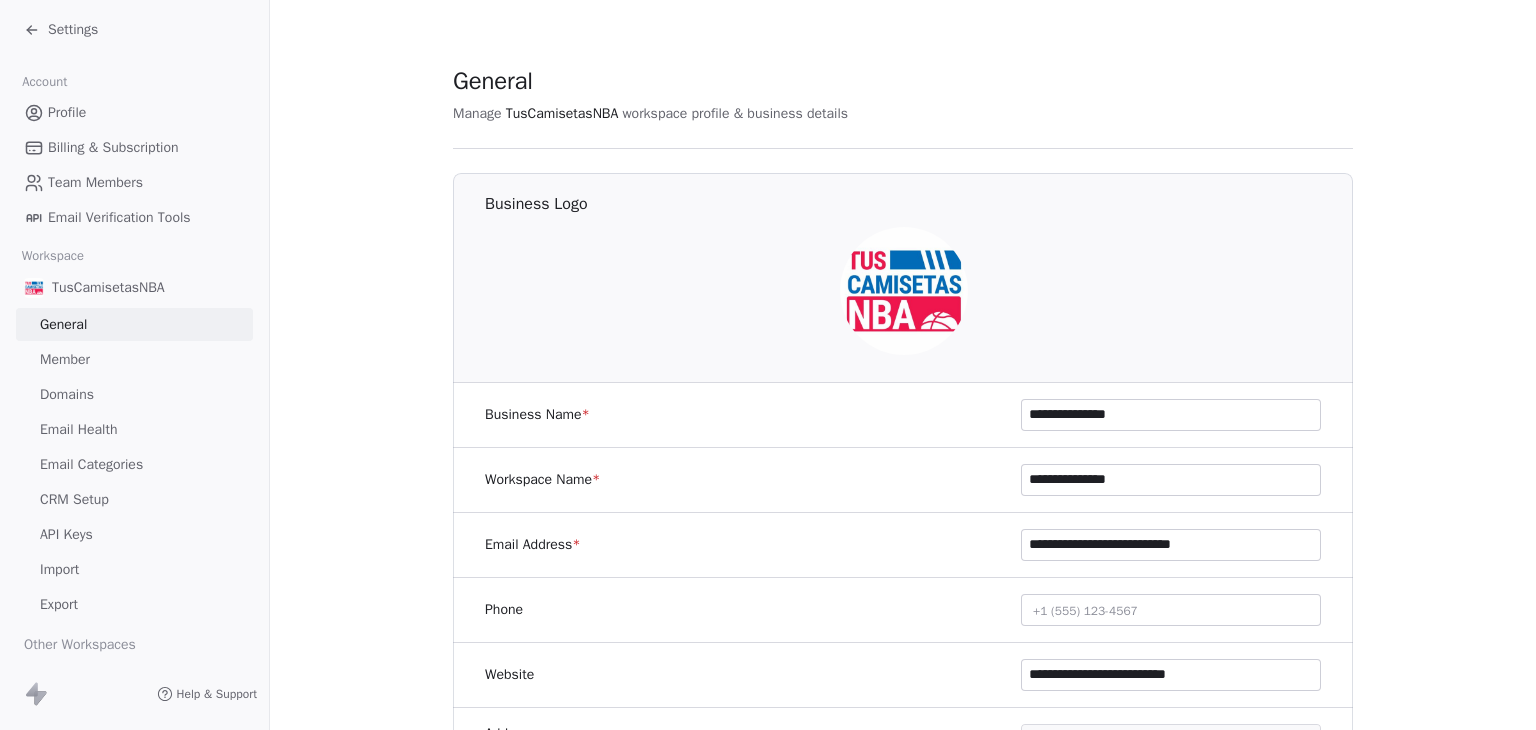 click on "Domains" at bounding box center (67, 394) 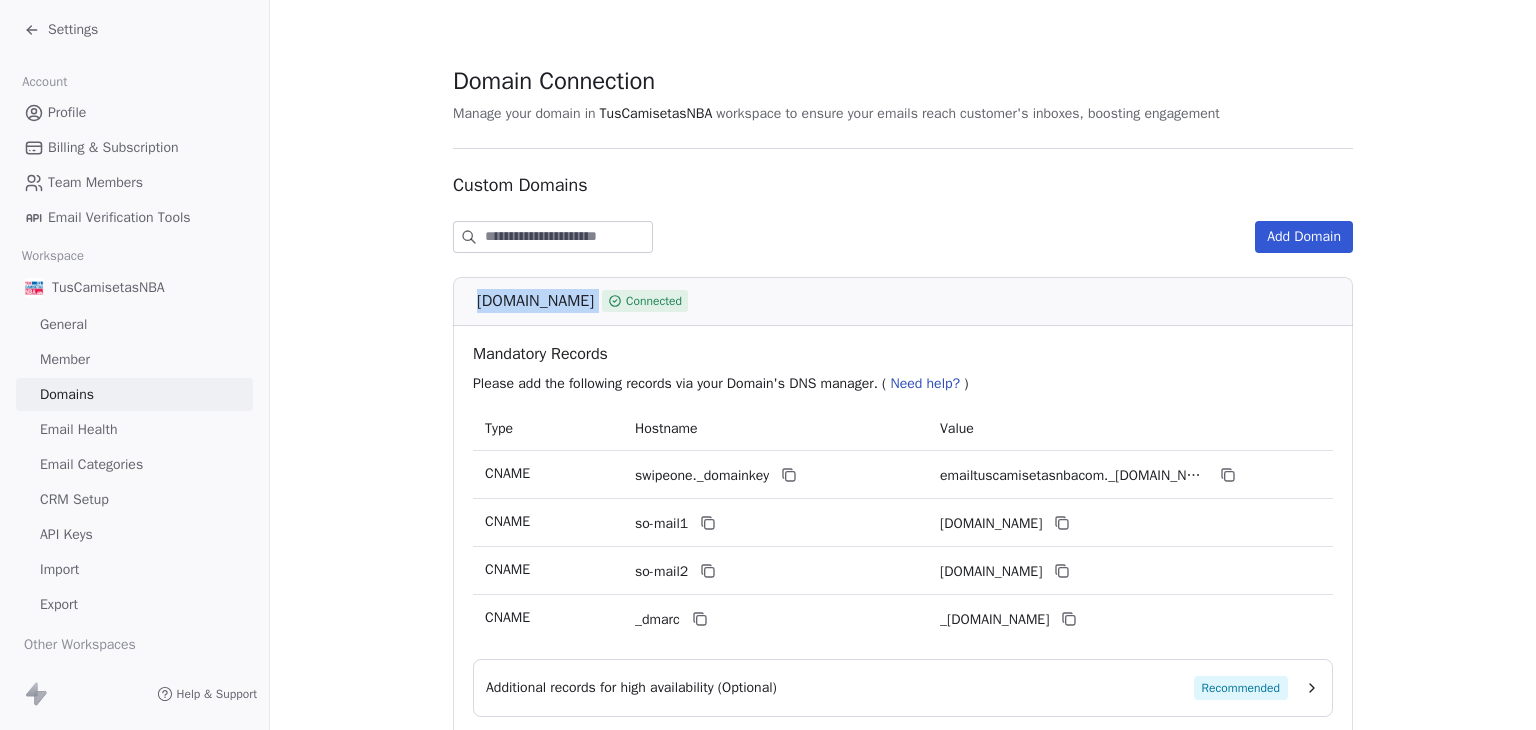 drag, startPoint x: 468, startPoint y: 295, endPoint x: 685, endPoint y: 286, distance: 217.18655 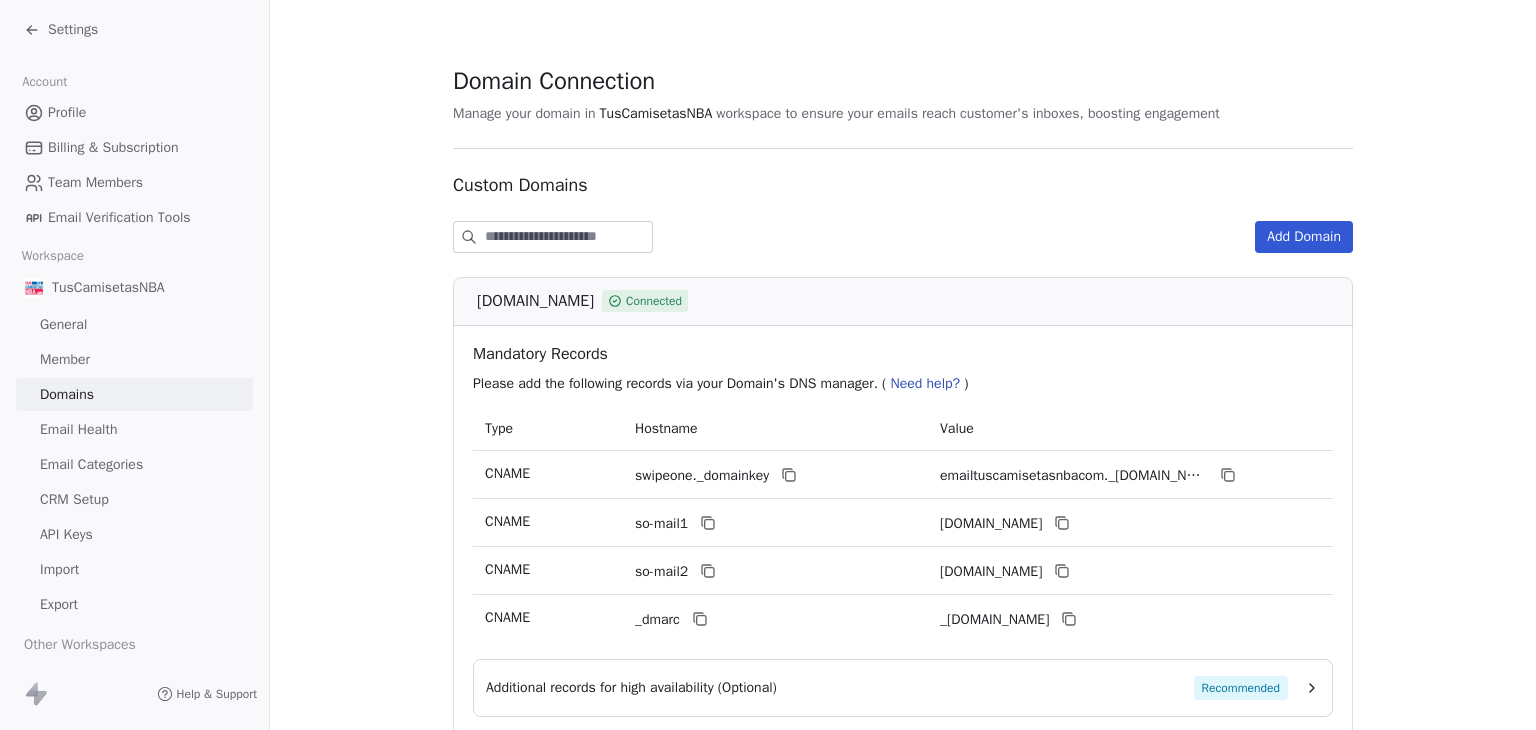 click on "Email Health" at bounding box center [78, 429] 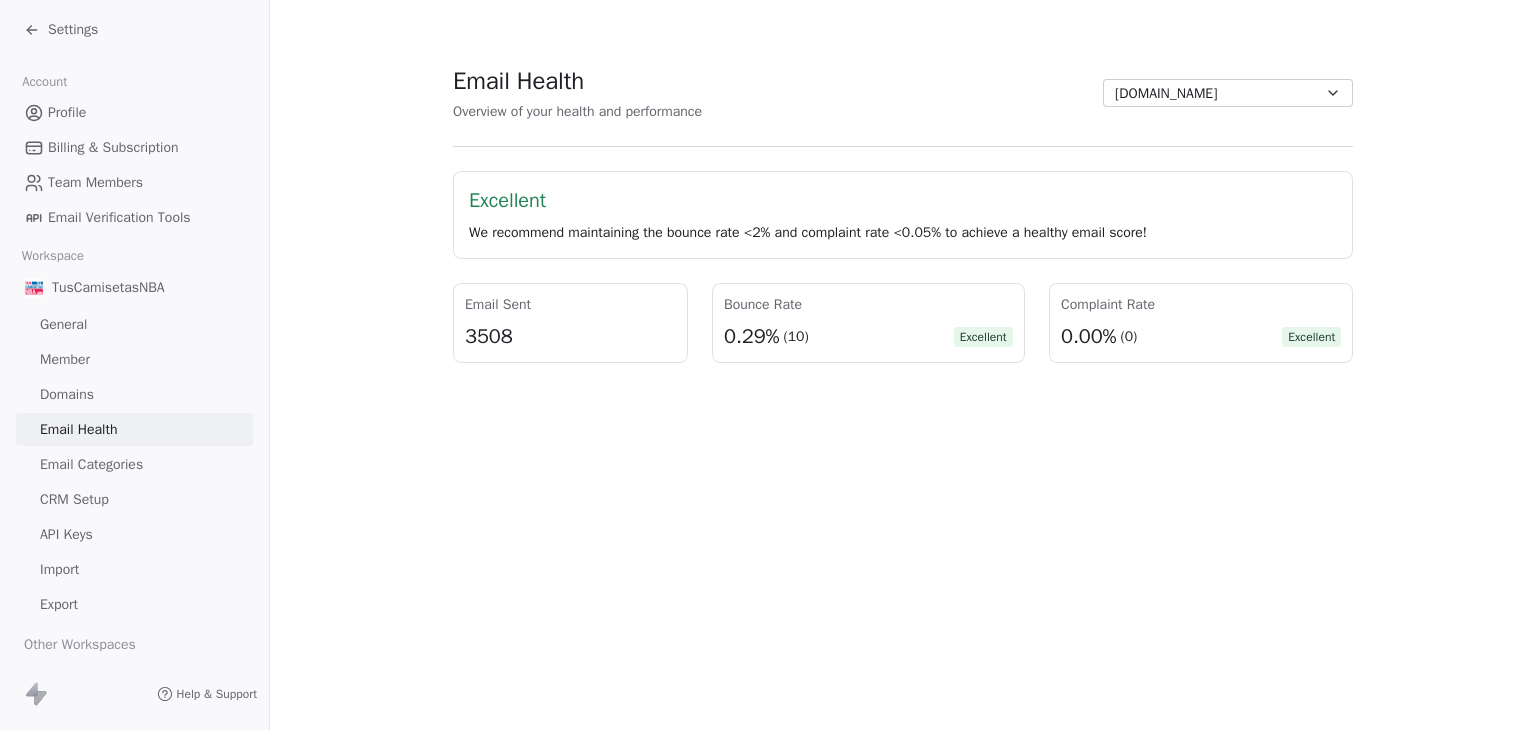 click on "email.tuscamisetasnba.com" at bounding box center (1166, 93) 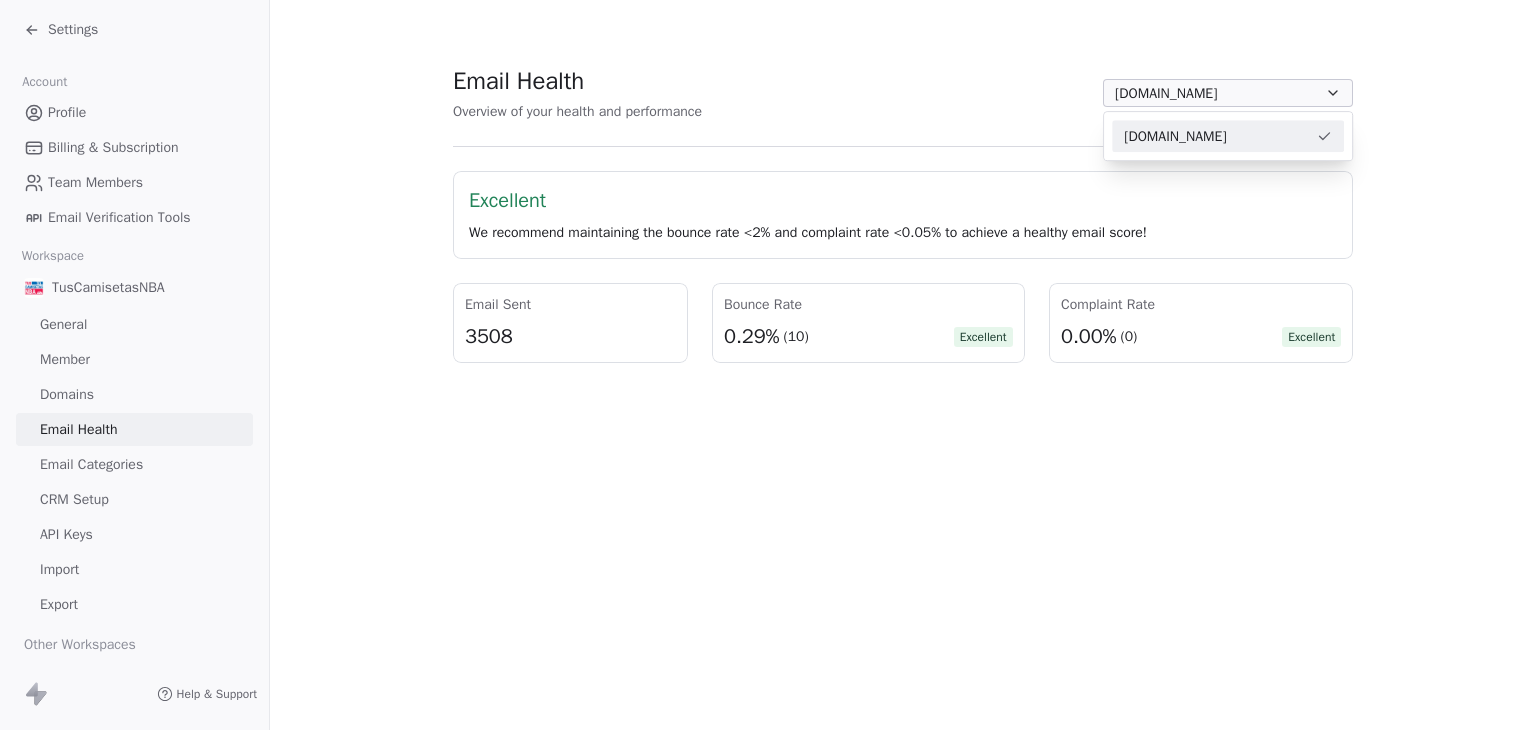 click on "Settings Account Profile Billing & Subscription Team Members Email Verification Tools Workspace TusCamisetasNBA General Member Domains Email Health Email Categories CRM Setup API Keys Import Export Other Workspaces Lodgu Help & Support Email Health Overview of your health and performance email.tuscamisetasnba.com Excellent We recommend maintaining the bounce rate <2% and complaint rate <0.05% to achieve a healthy email score! Email Sent 3508 Bounce Rate 0.29% (10) Excellent Complaint Rate 0.00% (0) Excellent   email.tuscamisetasnba.com" at bounding box center (768, 365) 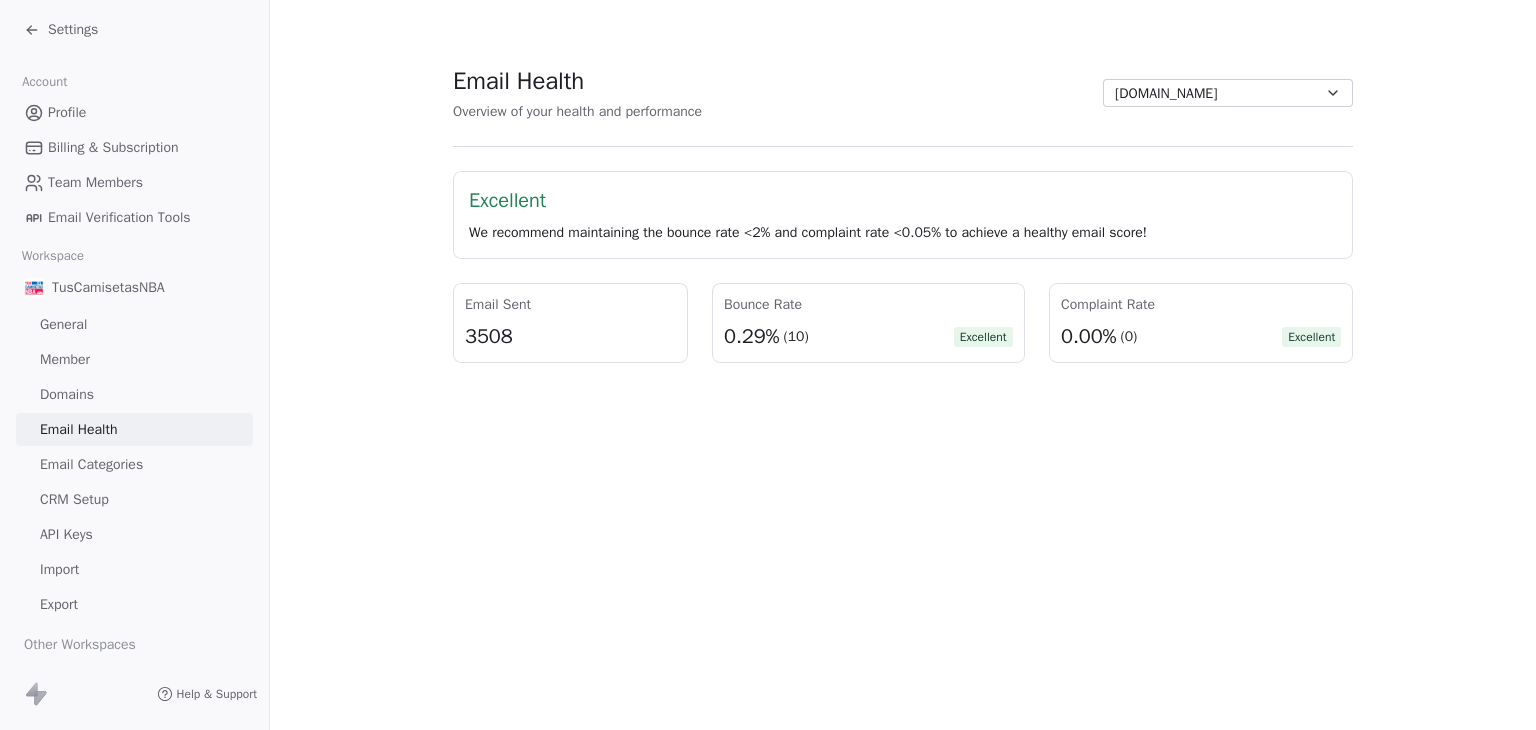 click on "Email Health Overview of your health and performance email.tuscamisetasnba.com Excellent We recommend maintaining the bounce rate <2% and complaint rate <0.05% to achieve a healthy email score! Email Sent 3508 Bounce Rate 0.29% (10) Excellent Complaint Rate 0.00% (0) Excellent" at bounding box center [903, 213] 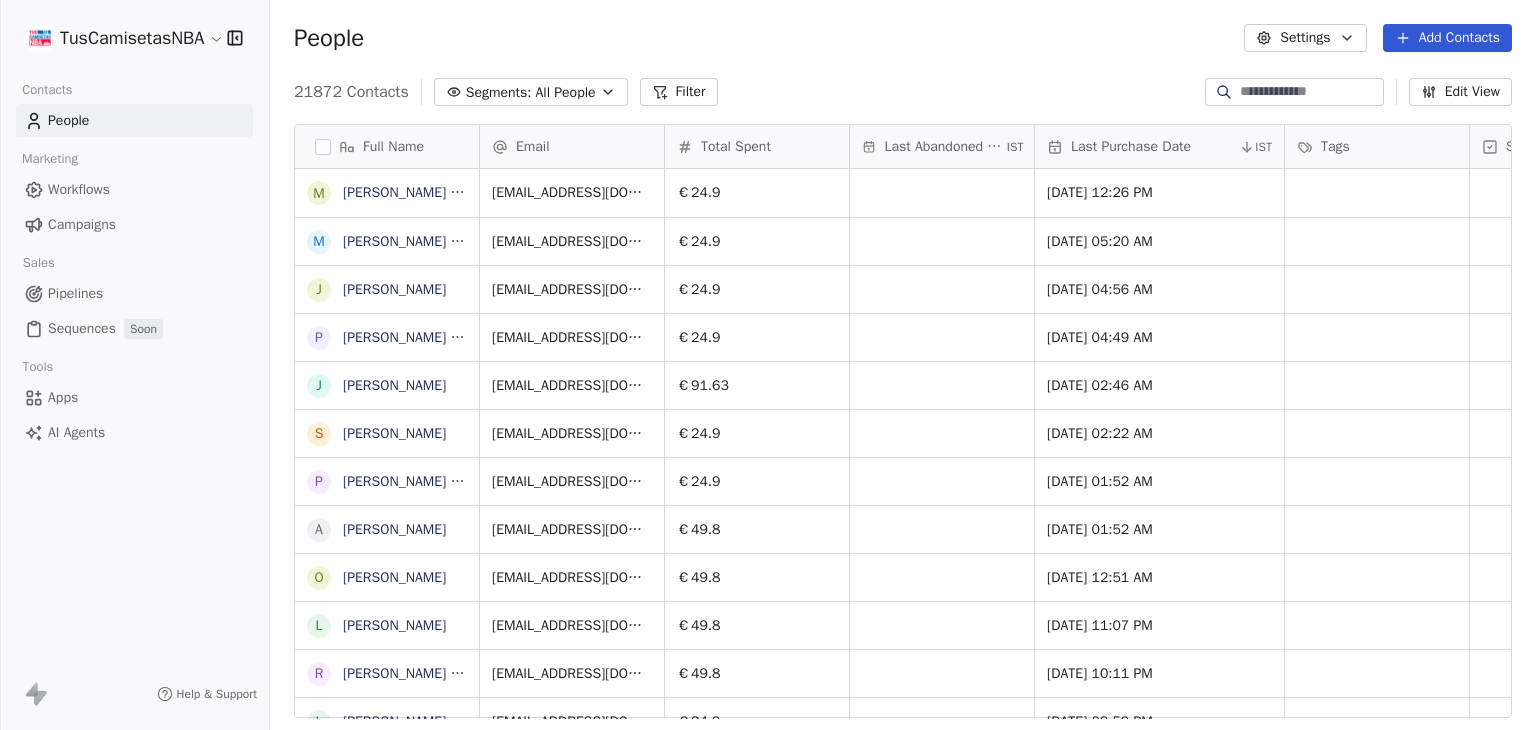 scroll, scrollTop: 16, scrollLeft: 16, axis: both 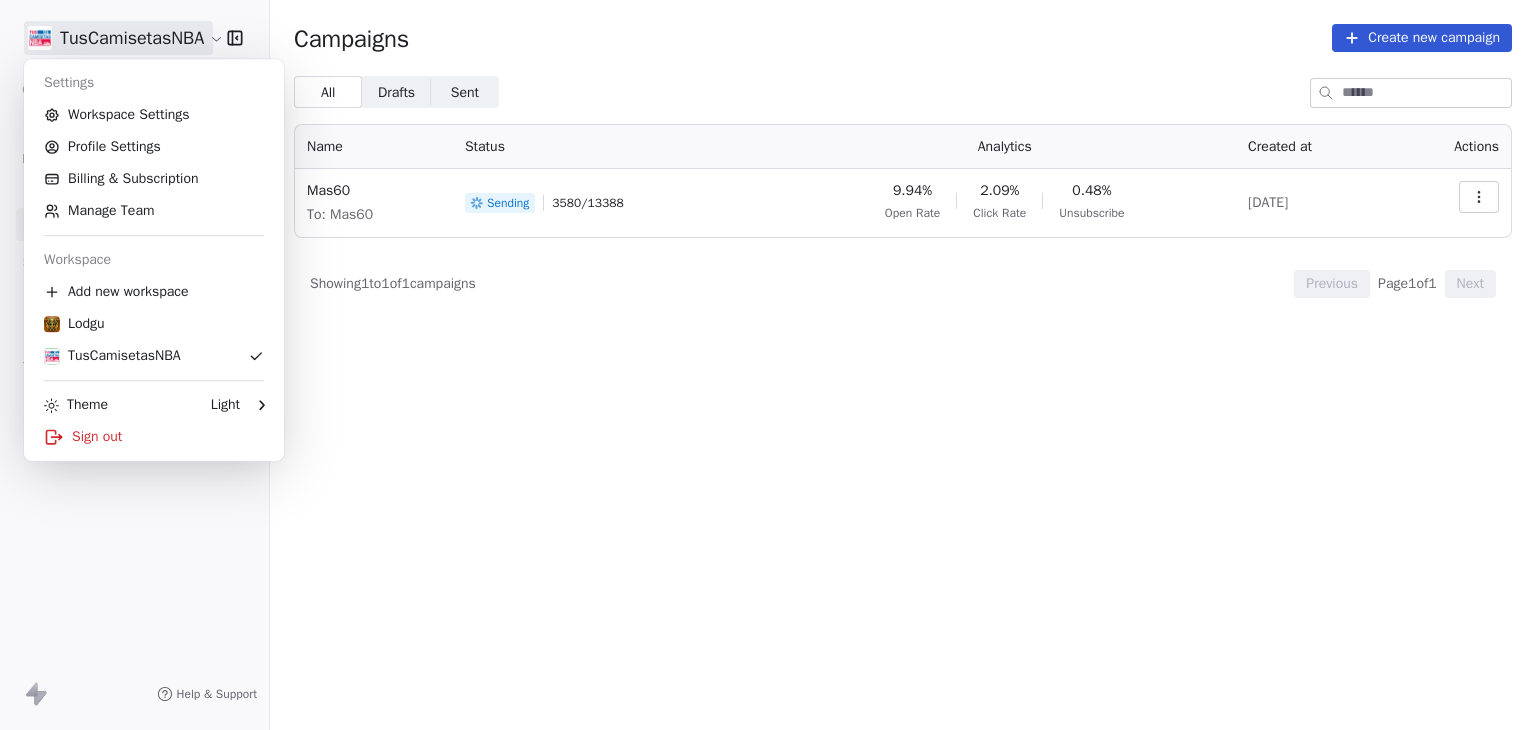 click on "TusCamisetasNBA Contacts People Marketing Workflows Campaigns Sales Pipelines Sequences Soon Tools Apps AI Agents Help & Support Campaigns  Create new campaign All All Drafts Drafts Sent Sent Name Status Analytics Created at Actions Mas60 To: Mas60 Sending 3580 / 13388 9.94% Open Rate 2.09% Click Rate 0.48% Unsubscribe Jul 1, 2025 Showing  1  to  1  of  1  campaigns Previous Page  1  of  1 Next   Settings Workspace Settings Profile Settings Billing & Subscription Manage Team   Workspace Add new workspace Lodgu TusCamisetasNBA Theme Light Sign out" at bounding box center [768, 365] 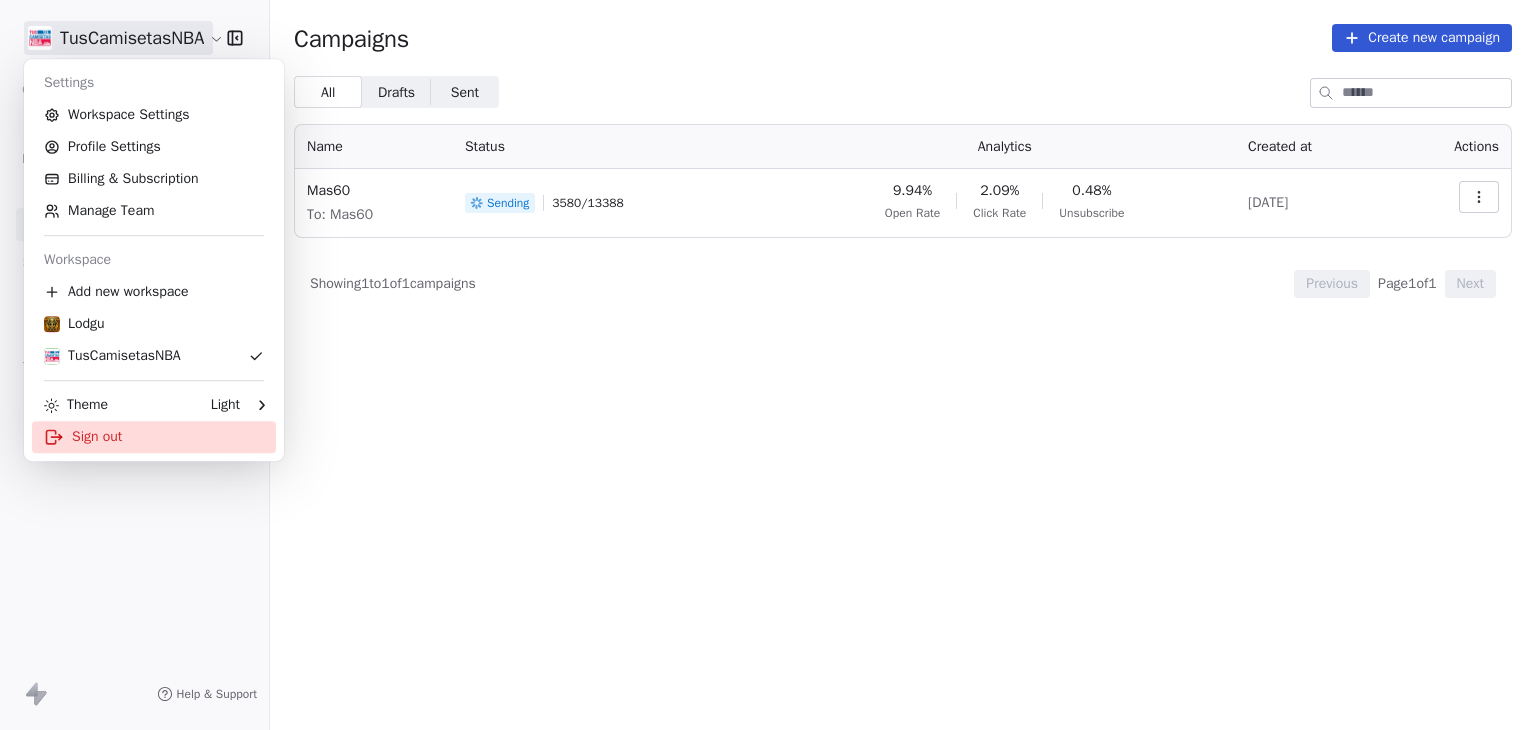 click on "Sign out" at bounding box center [154, 437] 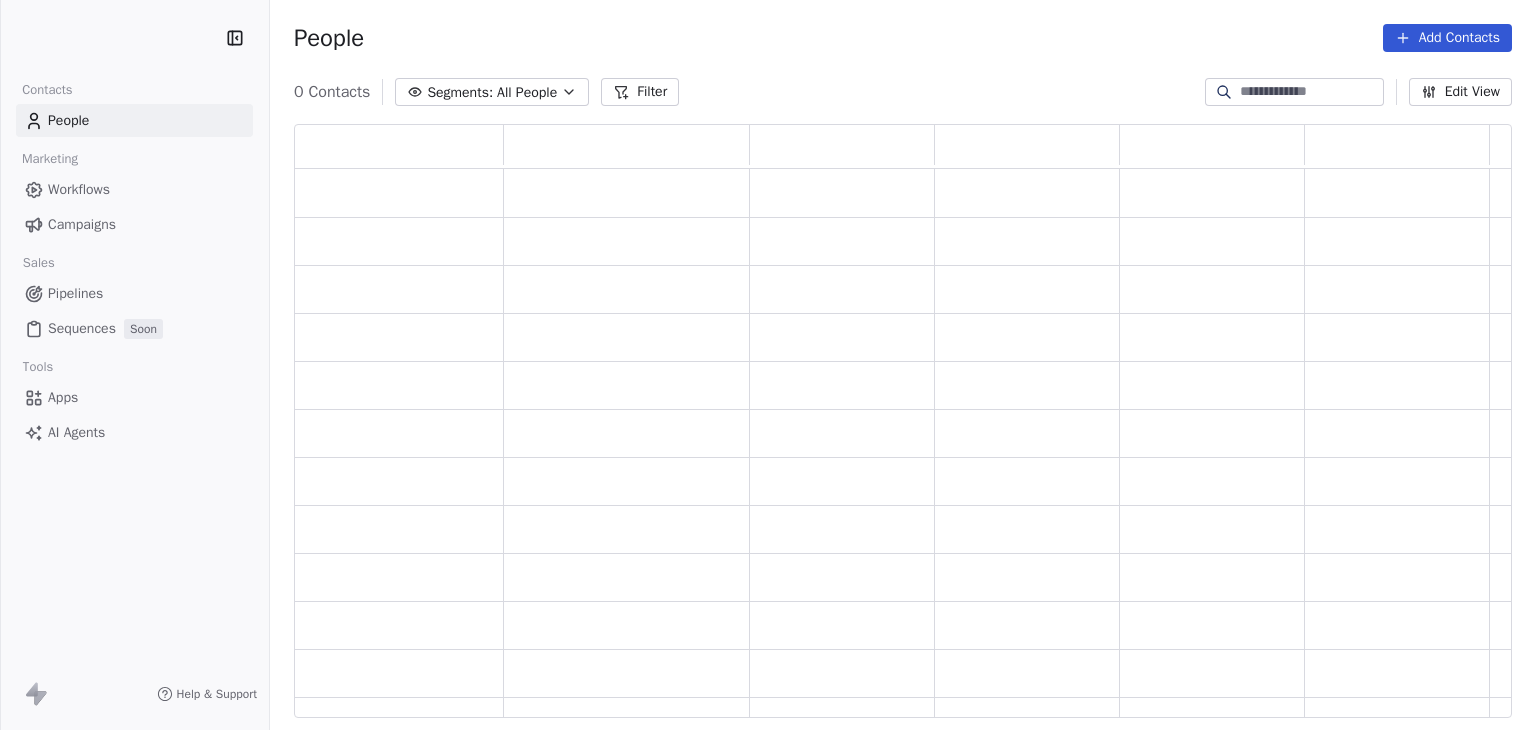 scroll, scrollTop: 0, scrollLeft: 0, axis: both 